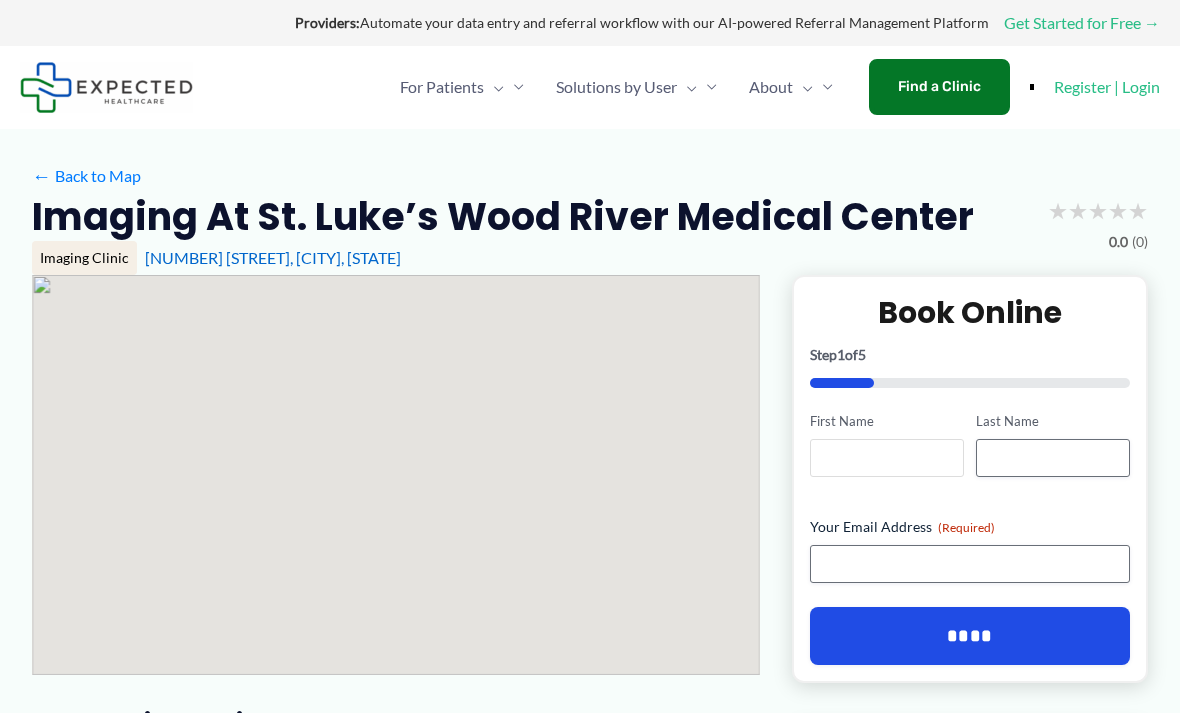 click on "First Name" at bounding box center [887, 458] 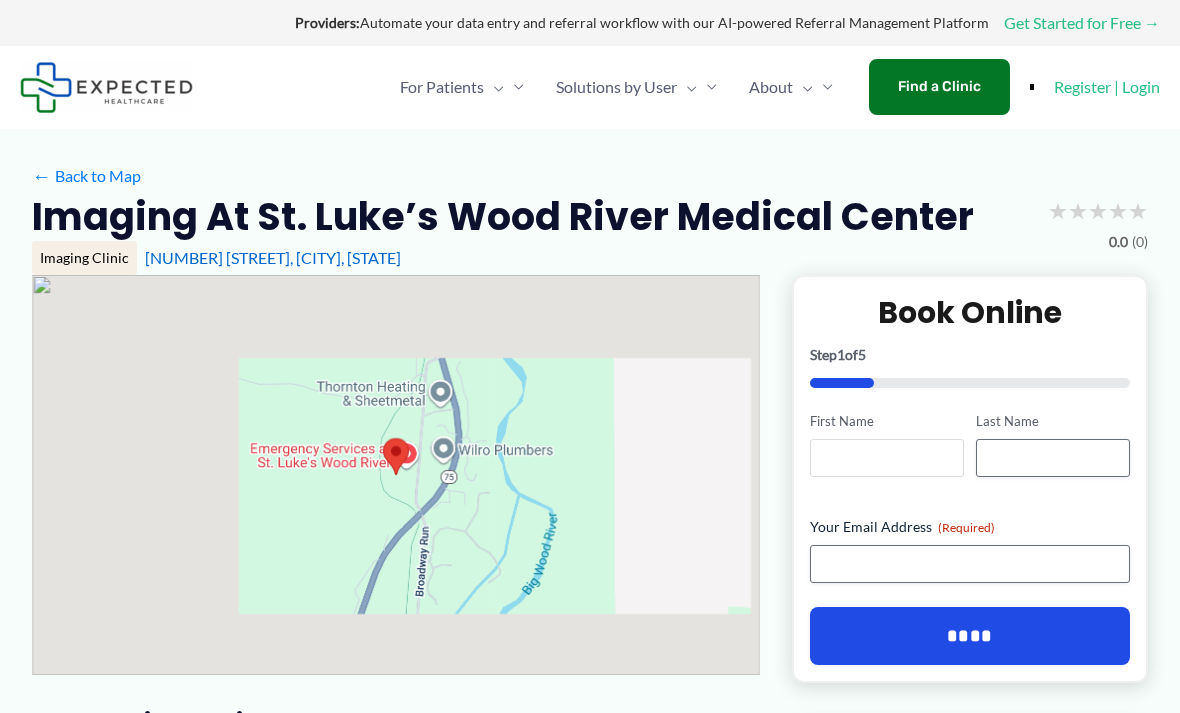 scroll, scrollTop: 0, scrollLeft: 0, axis: both 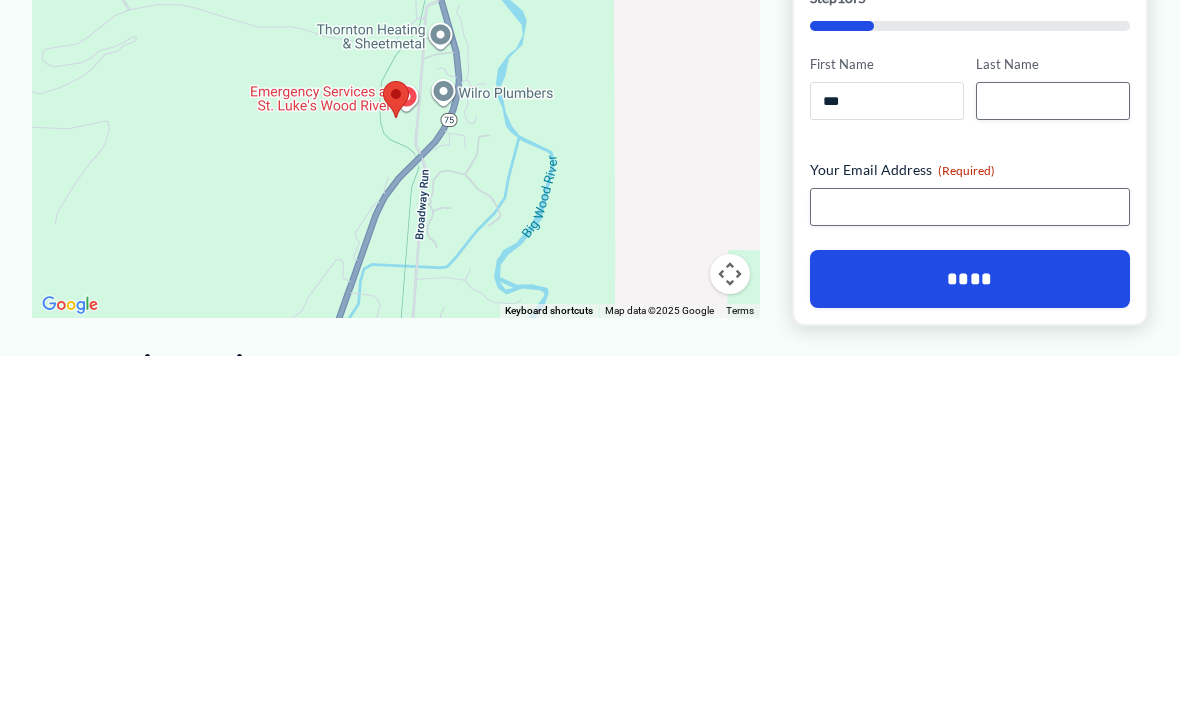 type on "***" 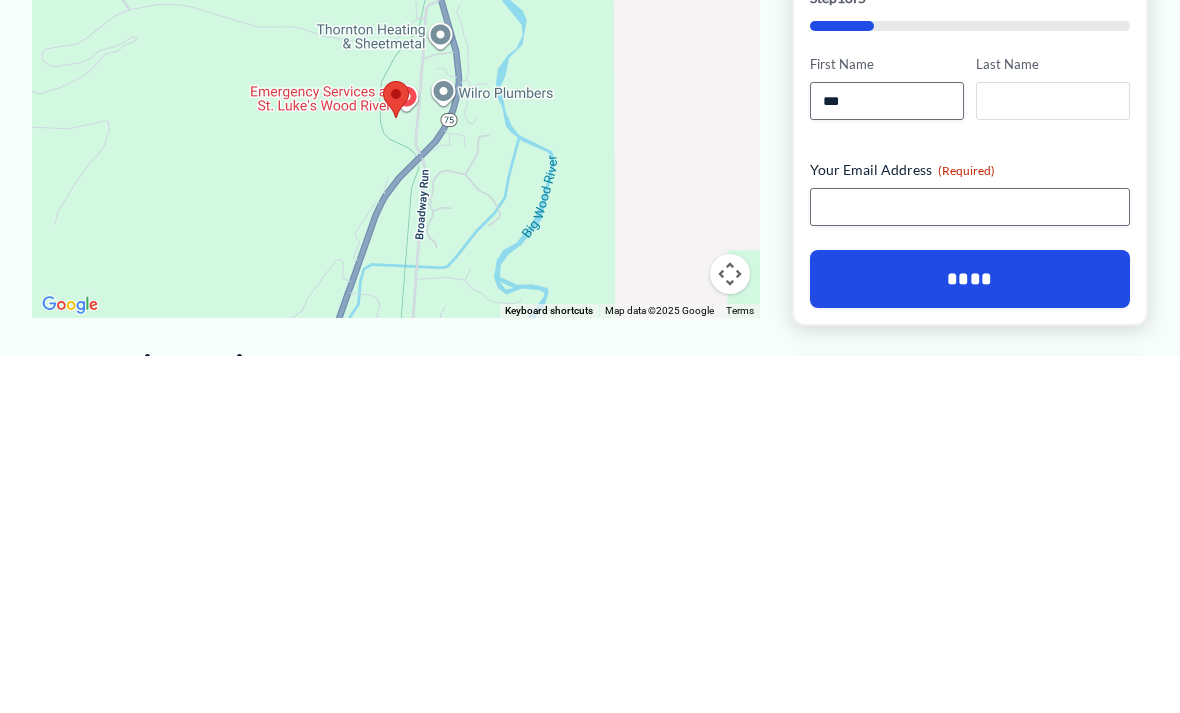 click on "Last Name" at bounding box center (1053, 458) 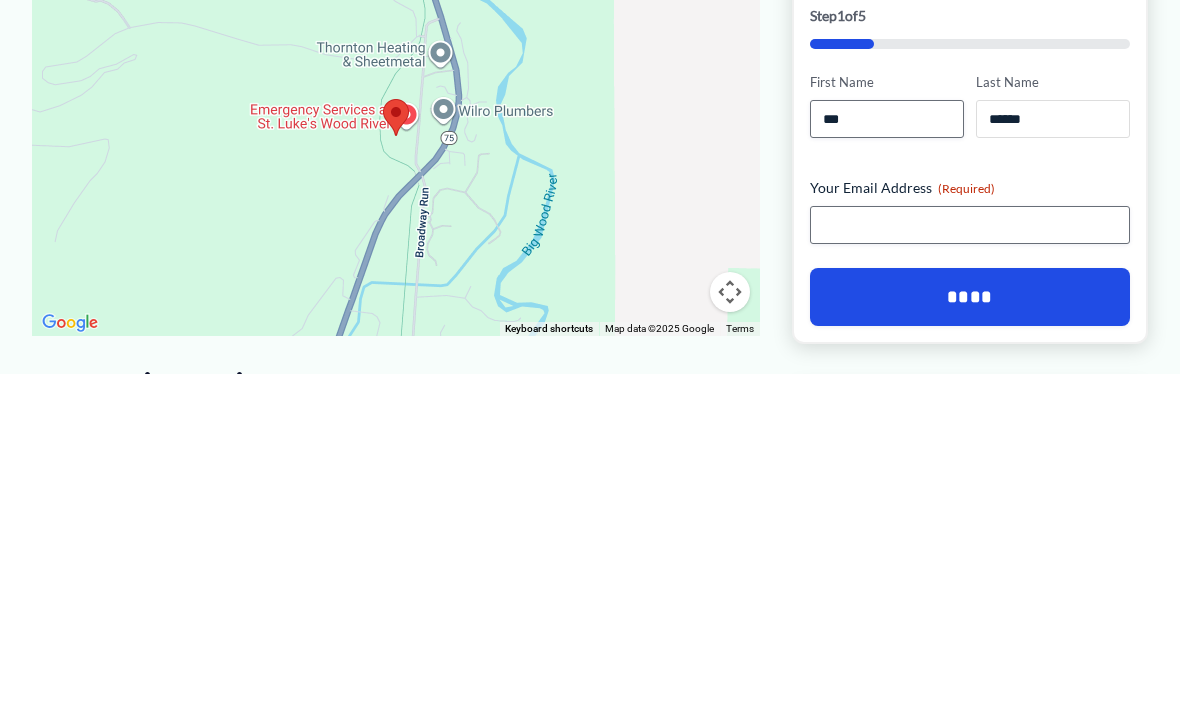 type on "******" 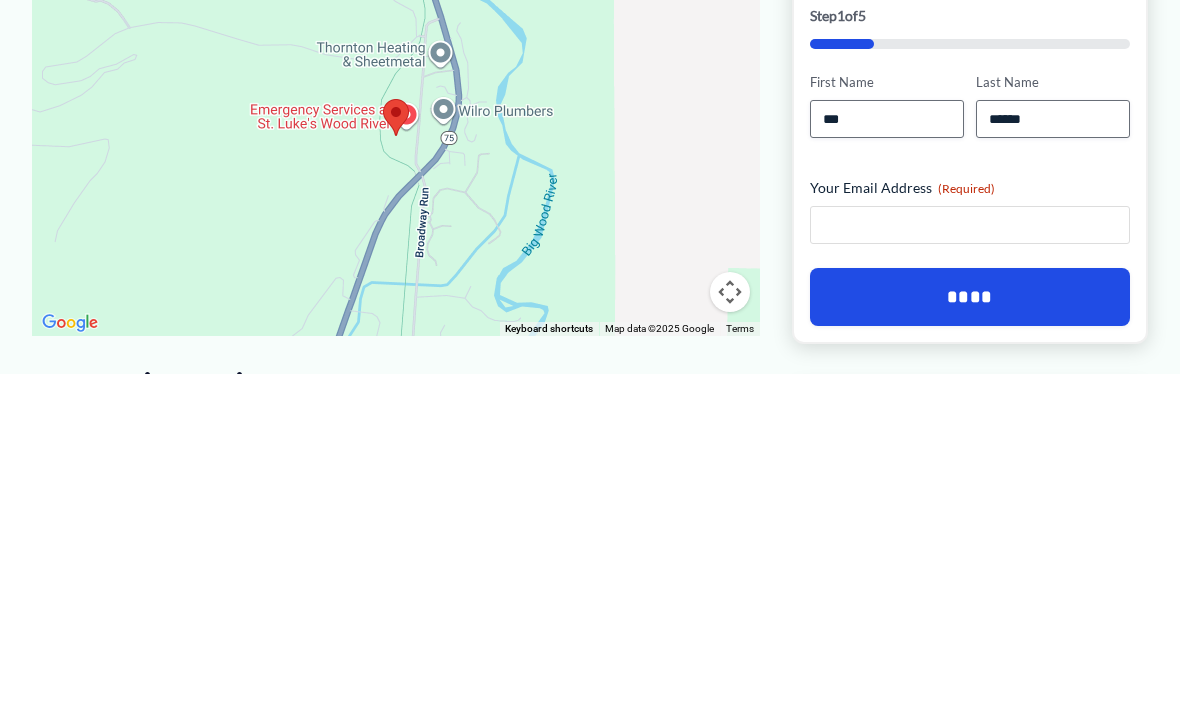 click on "Your Email Address (Required)" at bounding box center (970, 564) 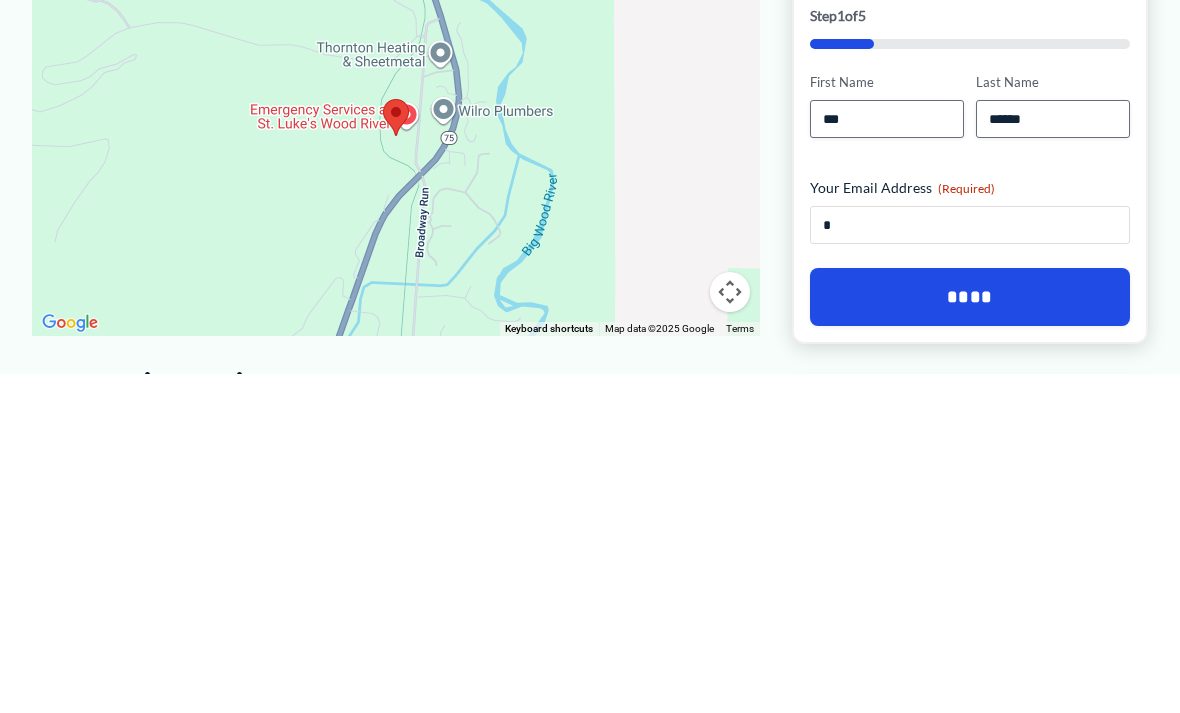 type on "**" 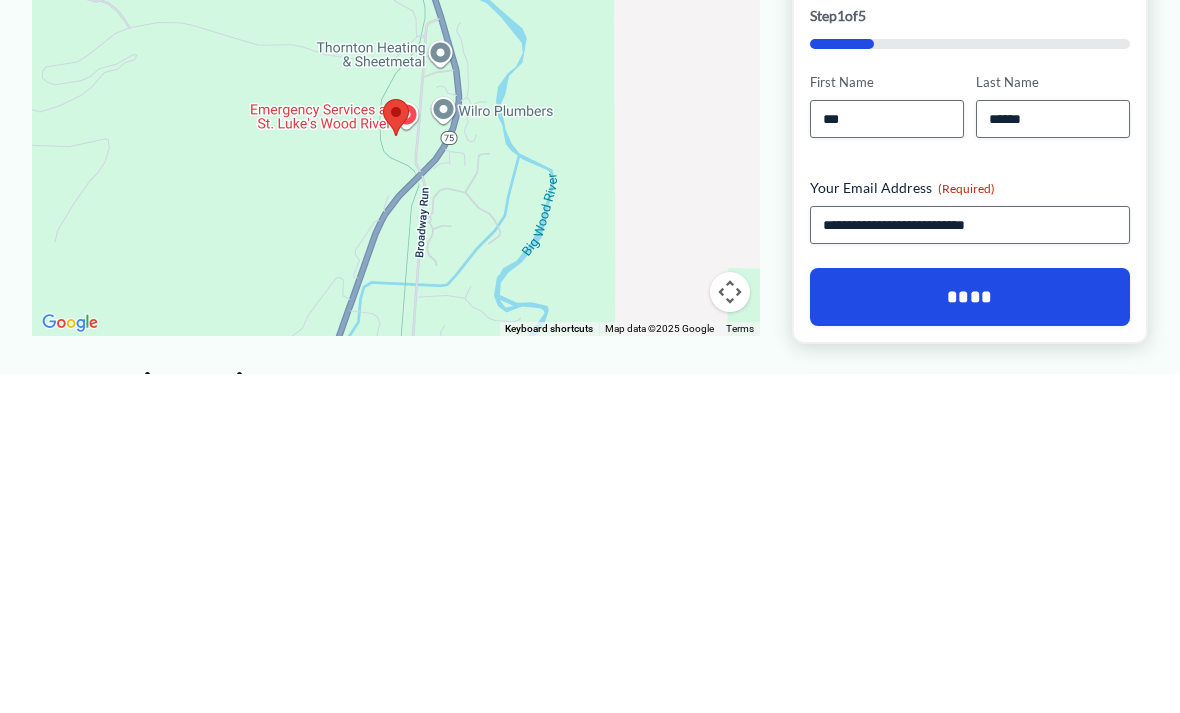 scroll, scrollTop: 339, scrollLeft: 0, axis: vertical 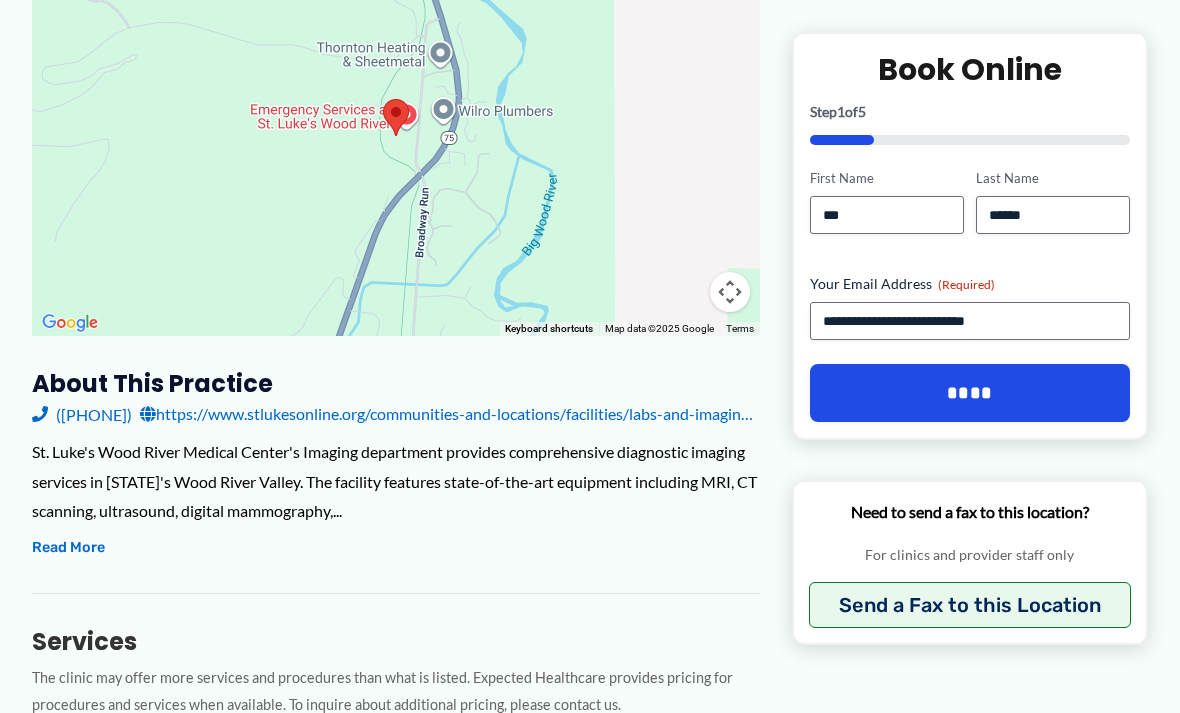 click on "****" at bounding box center [970, 393] 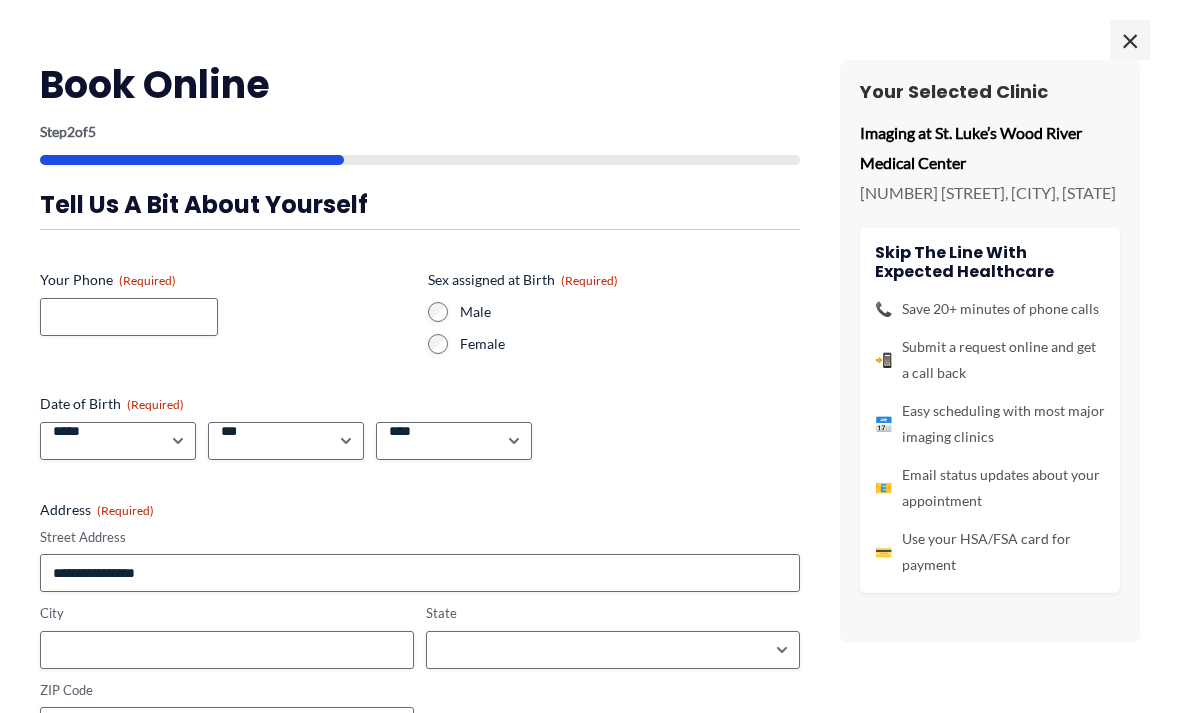 scroll, scrollTop: 299, scrollLeft: 0, axis: vertical 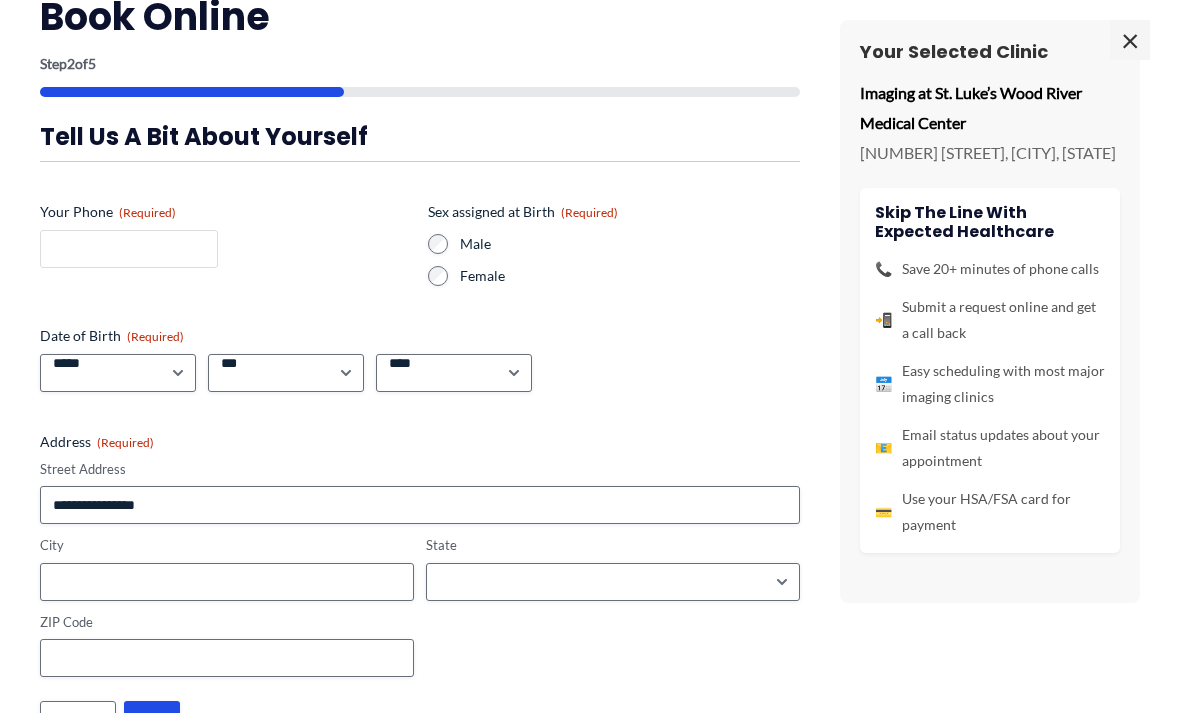 click on "Your Phone (Required)" at bounding box center [129, 249] 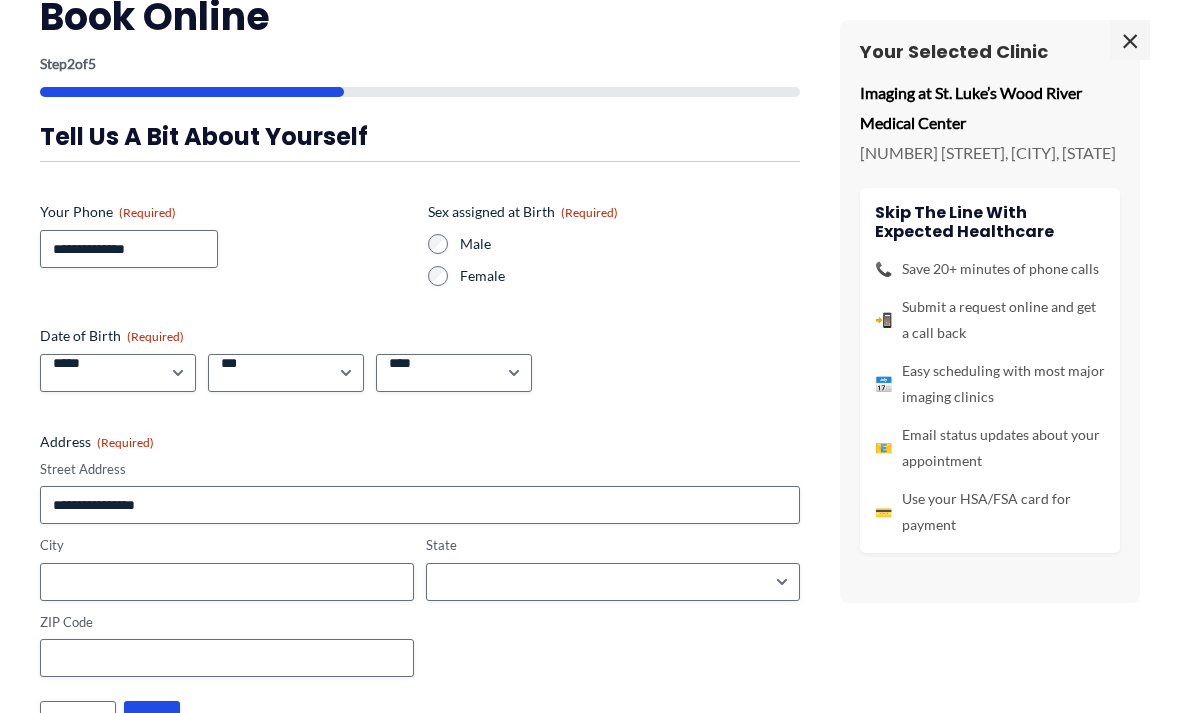scroll, scrollTop: 341, scrollLeft: 0, axis: vertical 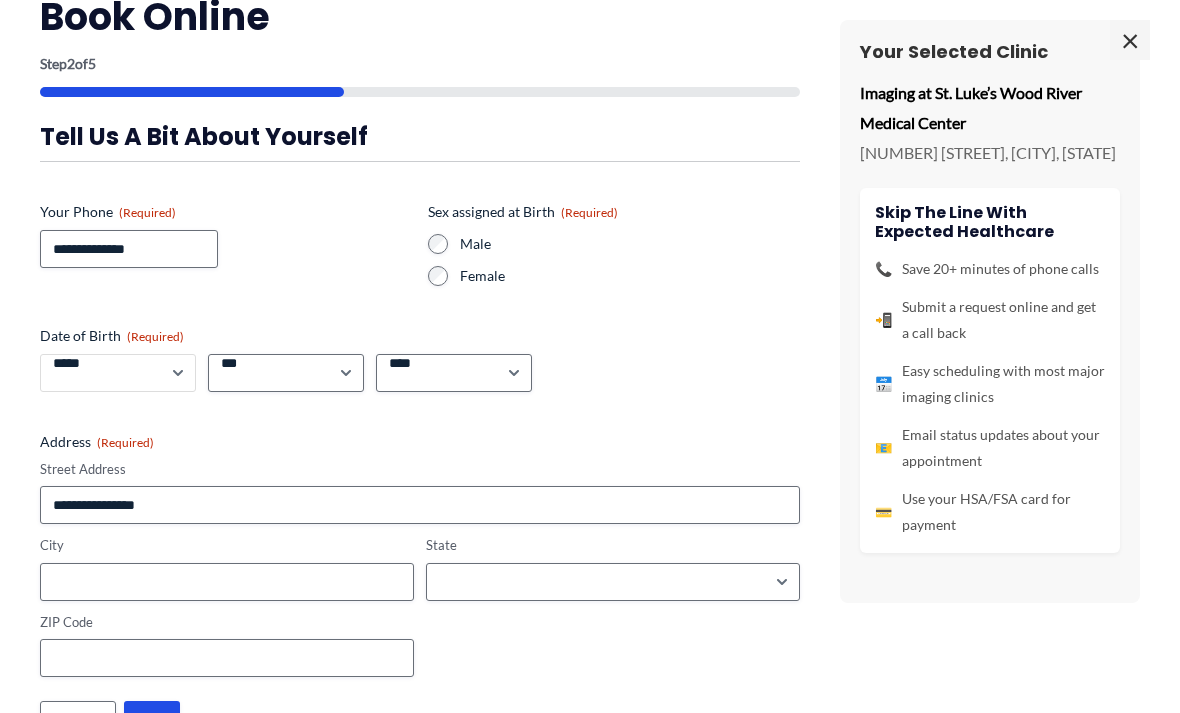 click on "***** * * * * * * * * * ** ** **" at bounding box center [118, 373] 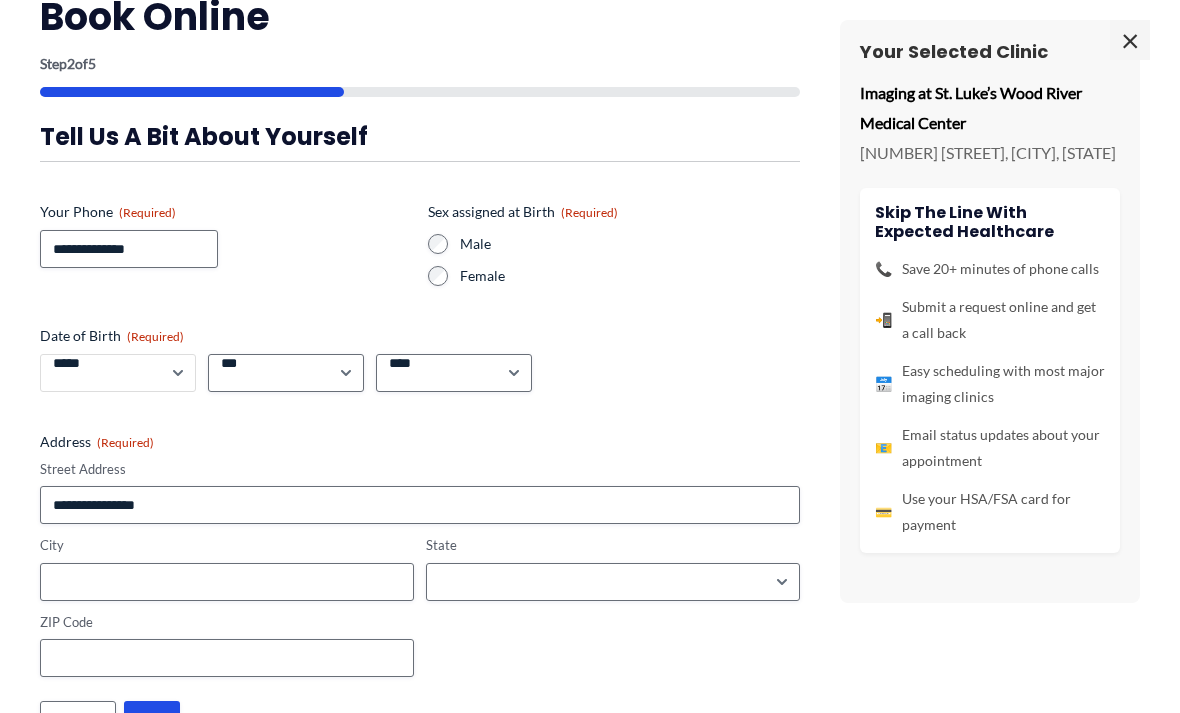 select on "*" 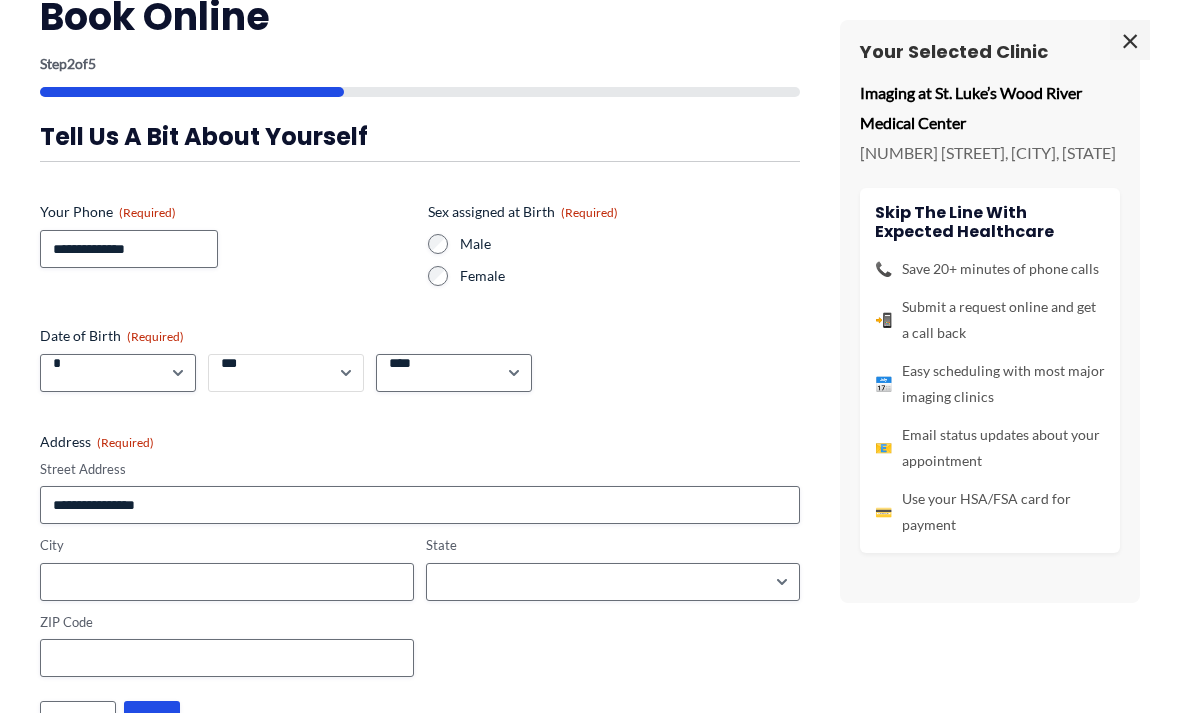 click on "**********" at bounding box center [286, 373] 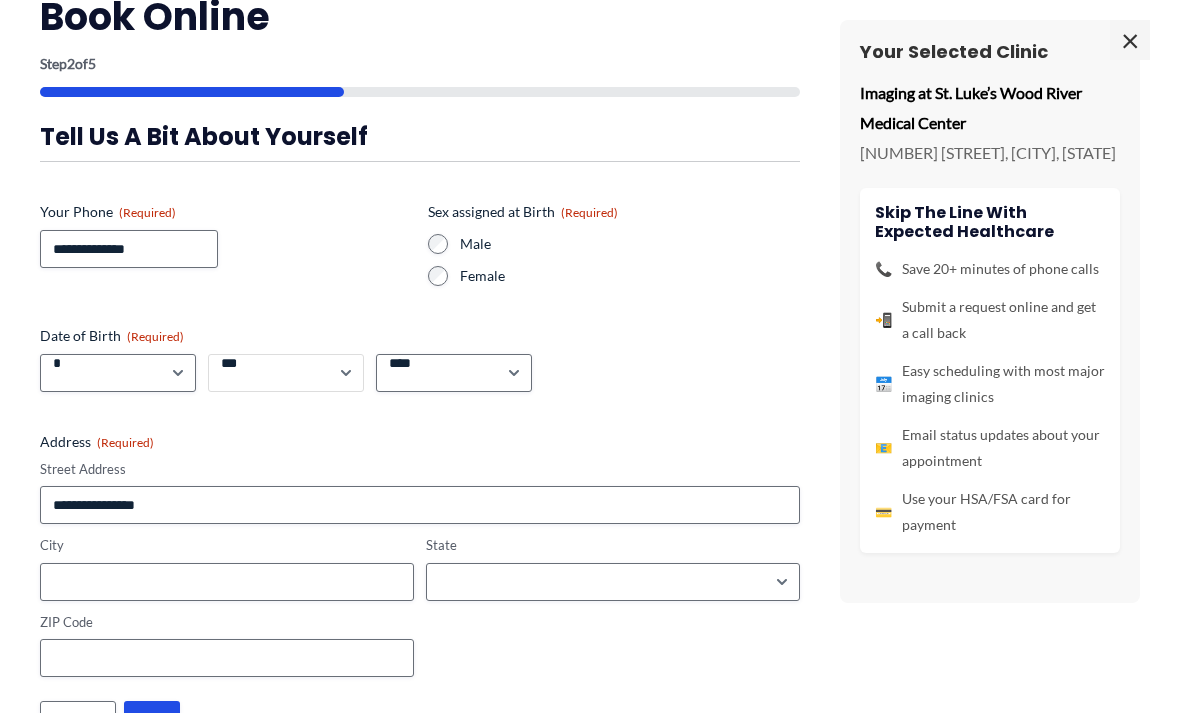 select on "**" 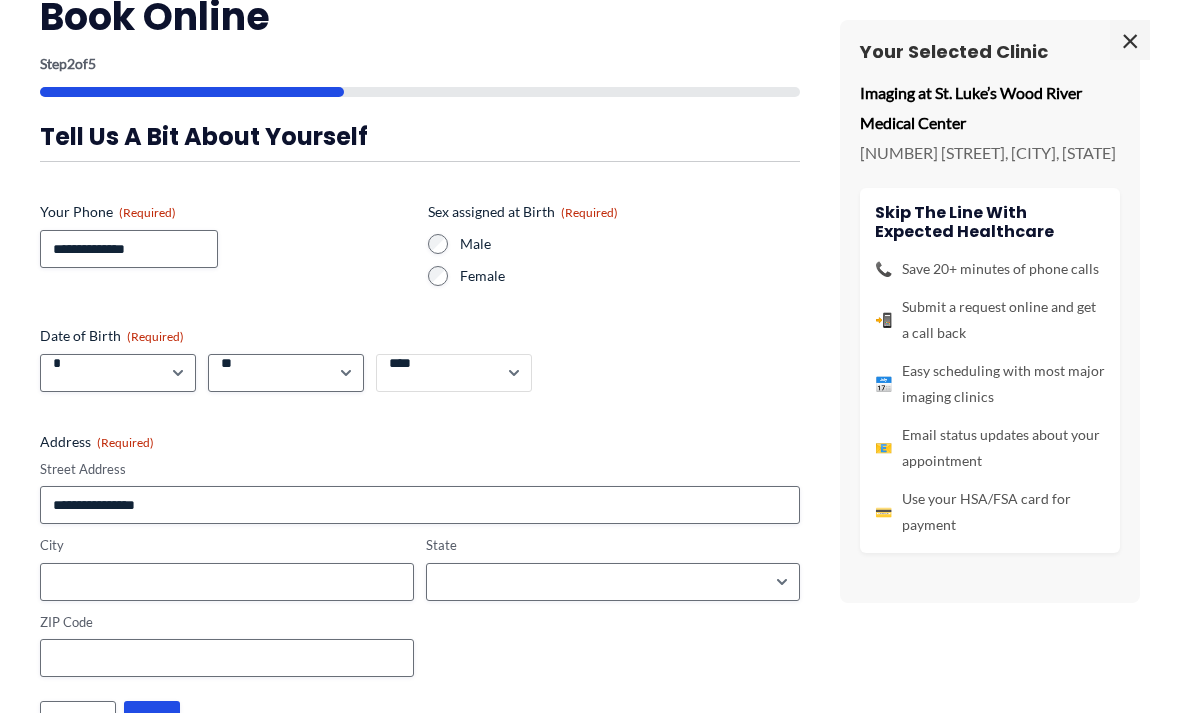 click on "**********" at bounding box center [454, 373] 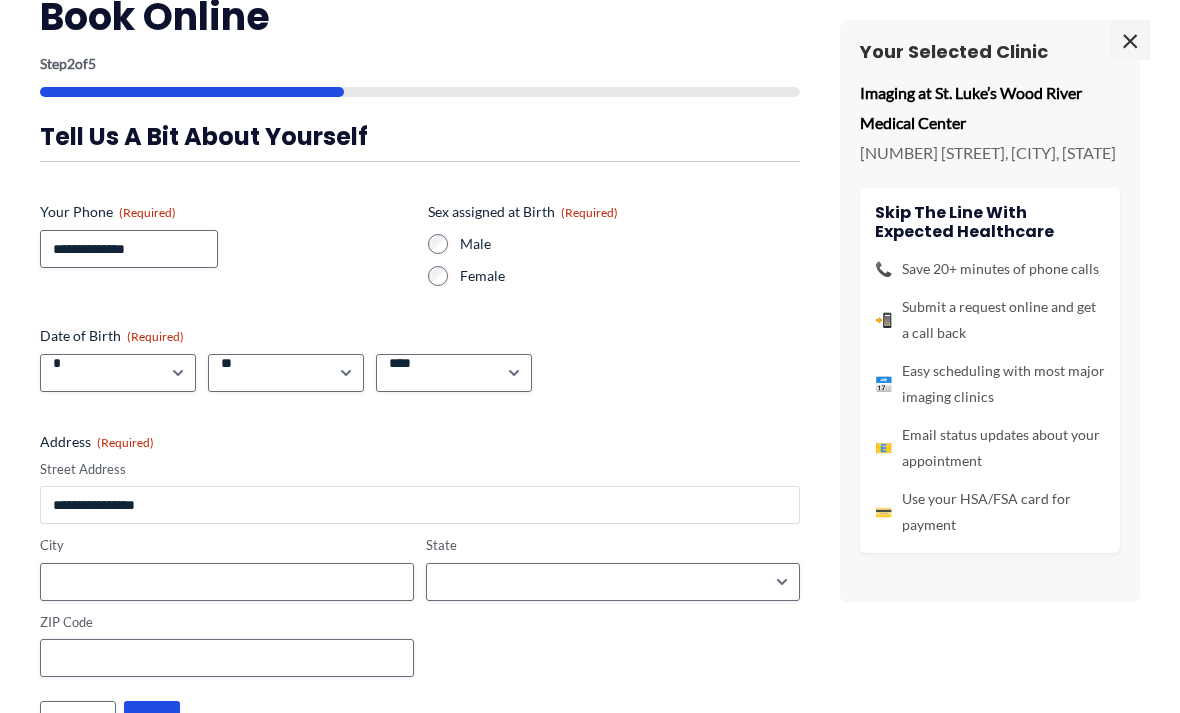 click on "Street Address" at bounding box center [420, 505] 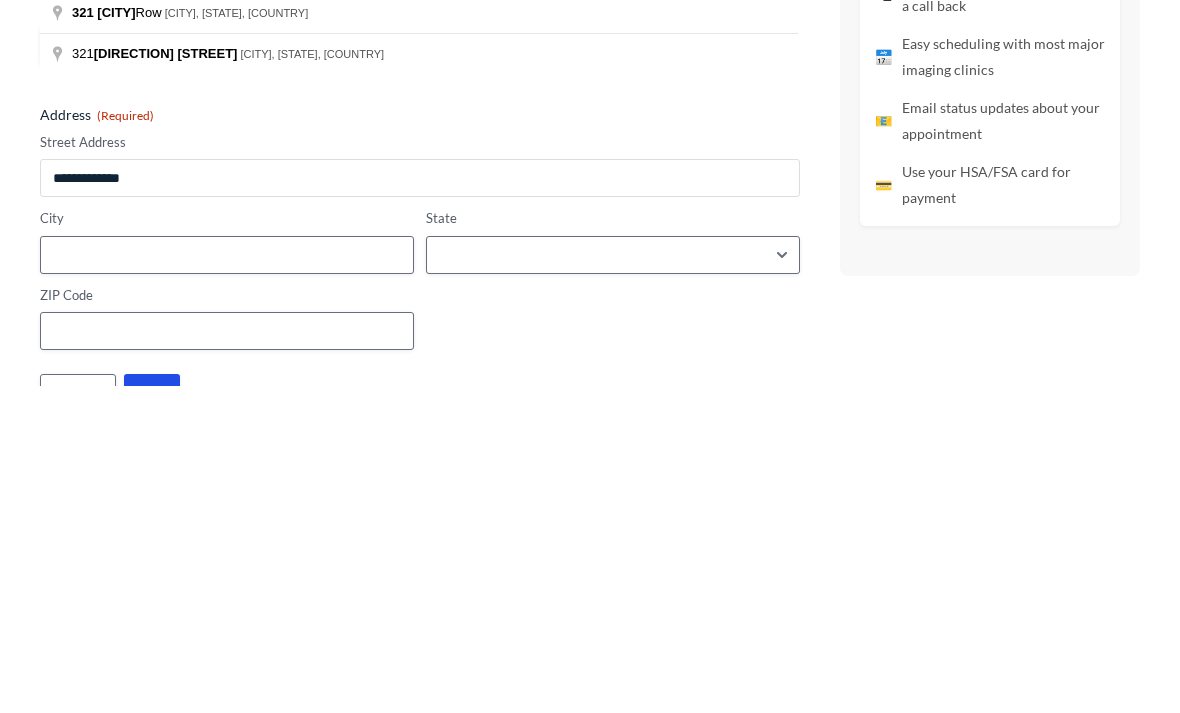 type on "**********" 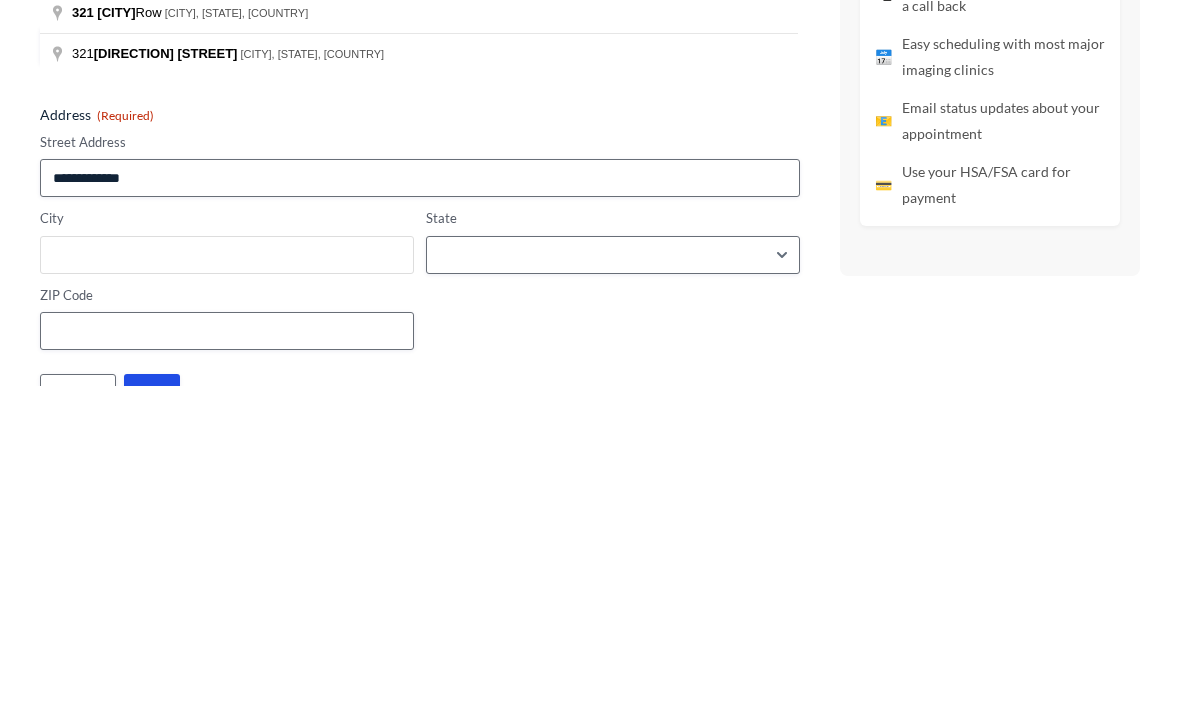 click on "City" at bounding box center [227, 582] 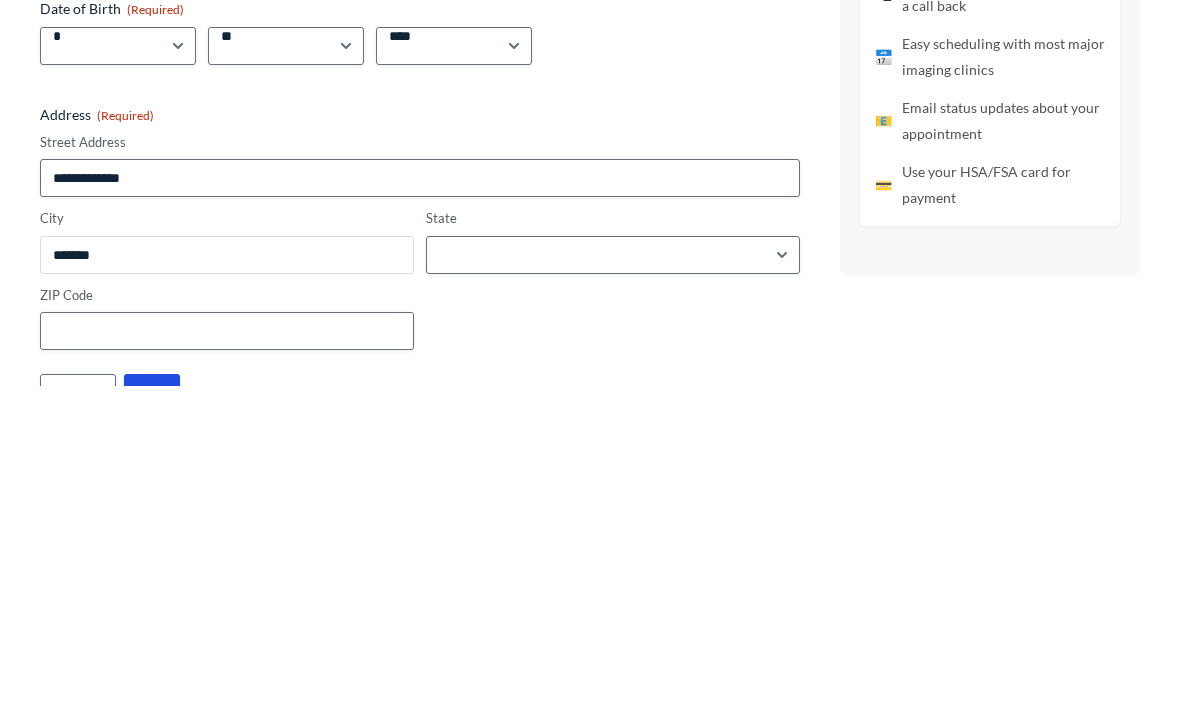 type on "*******" 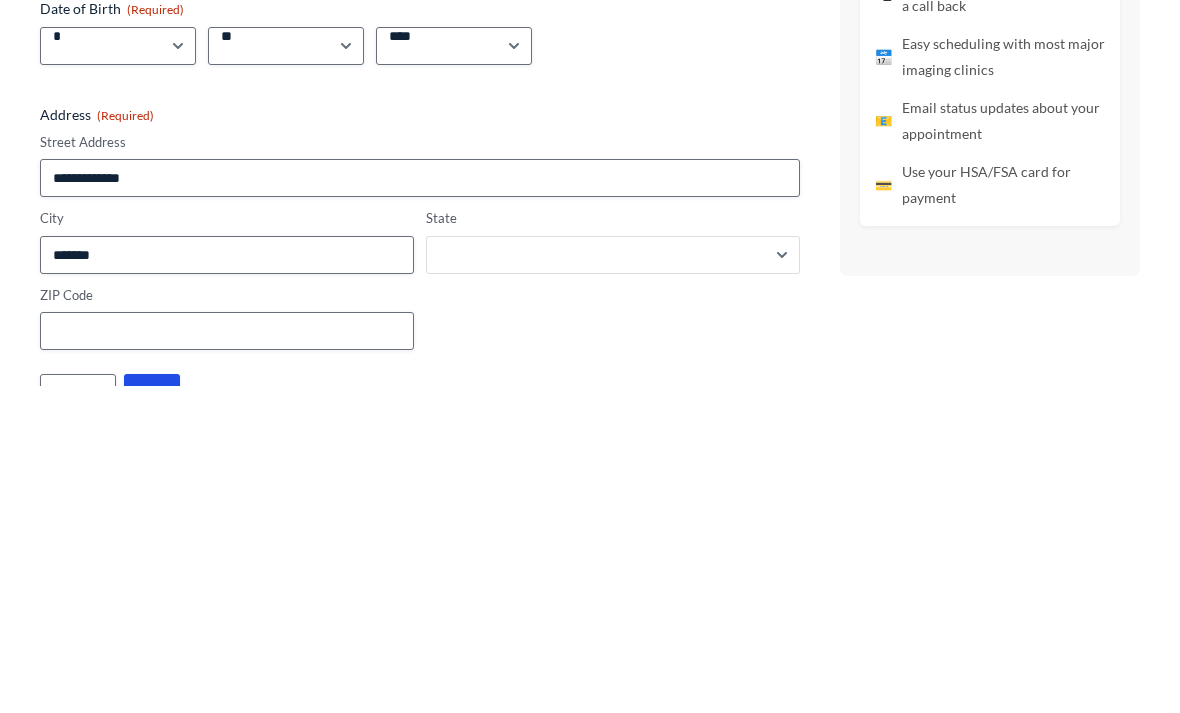 click on "**********" at bounding box center [613, 582] 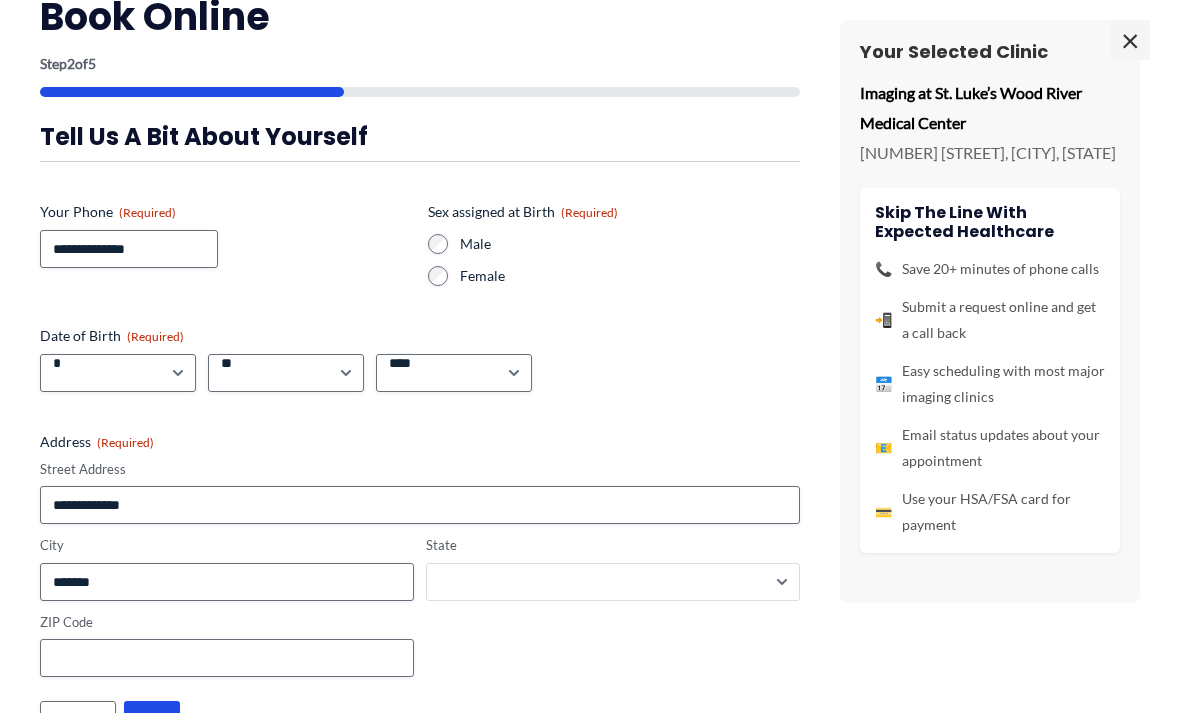 select on "*****" 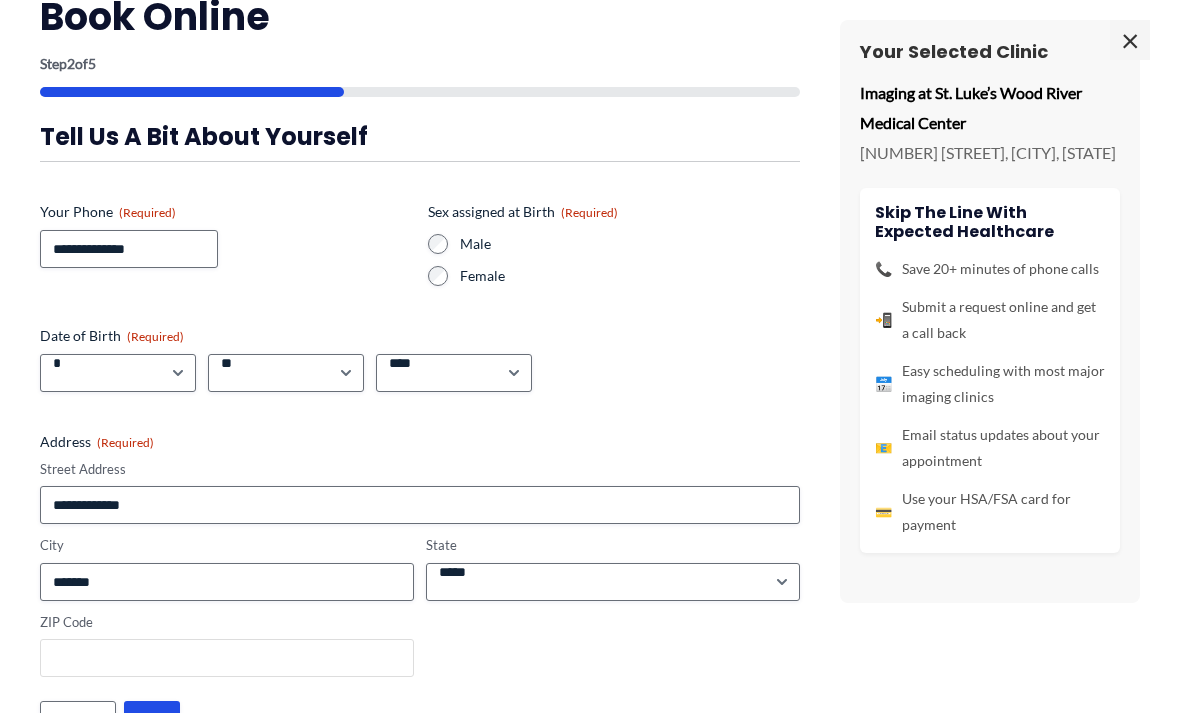 click on "ZIP Code" at bounding box center [227, 658] 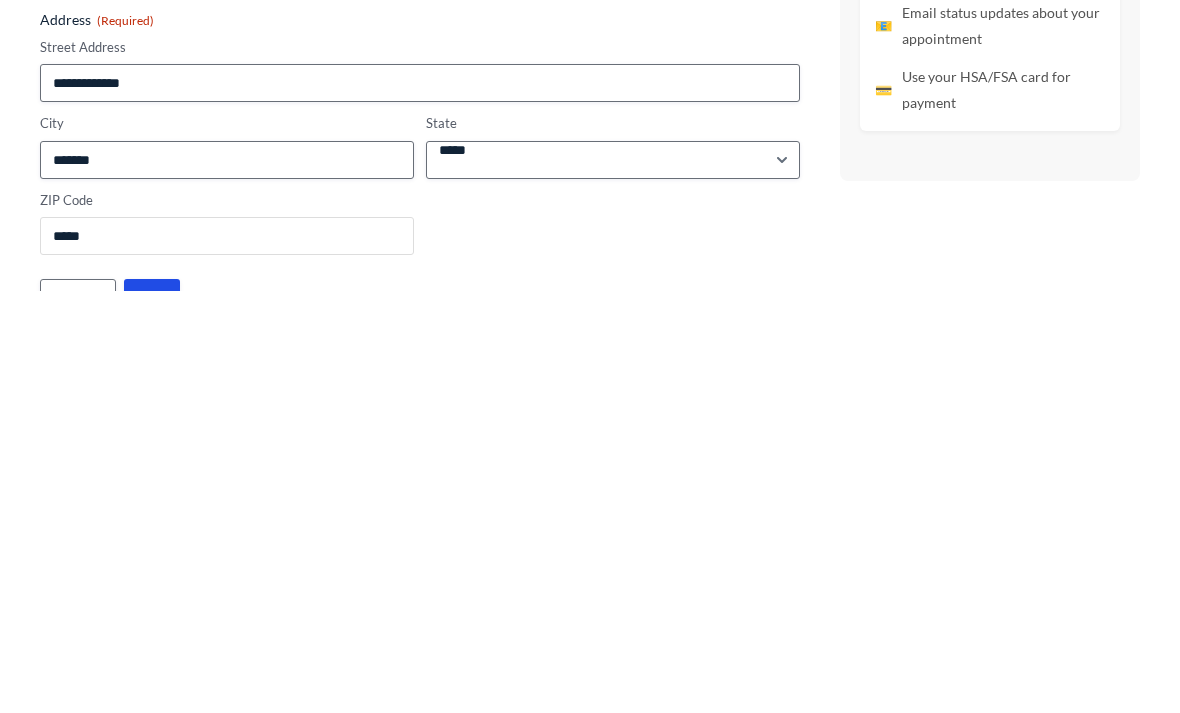 type on "*****" 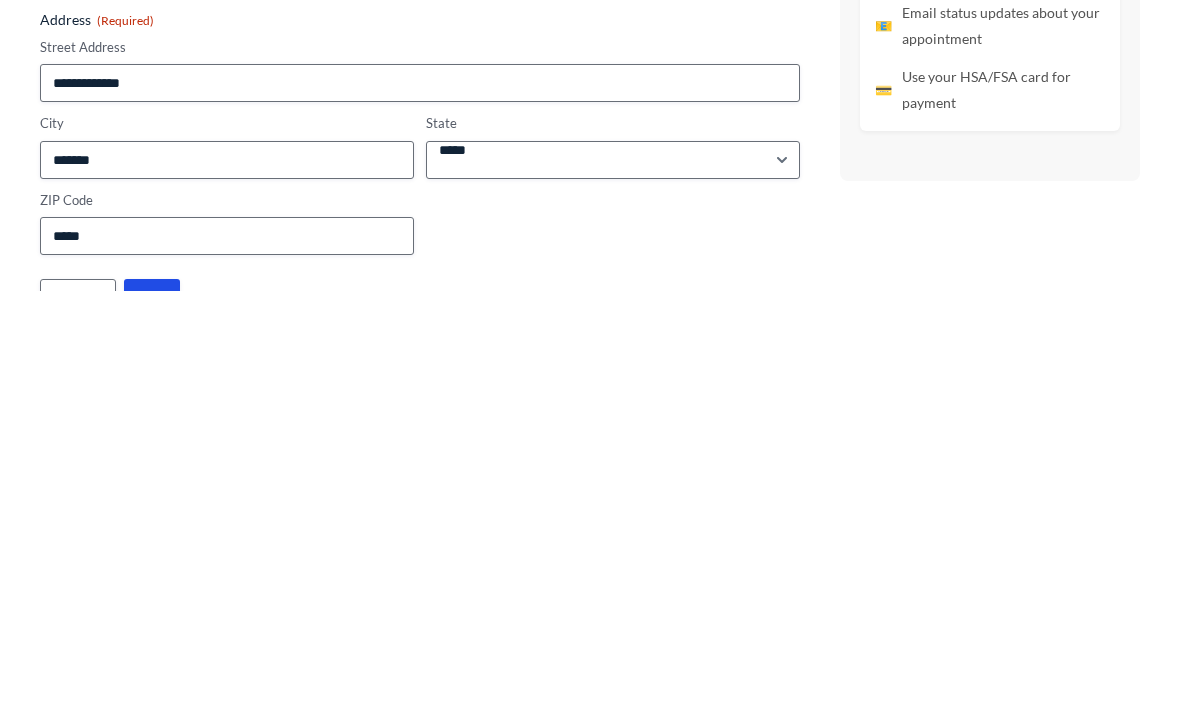 click on "****" at bounding box center [152, 720] 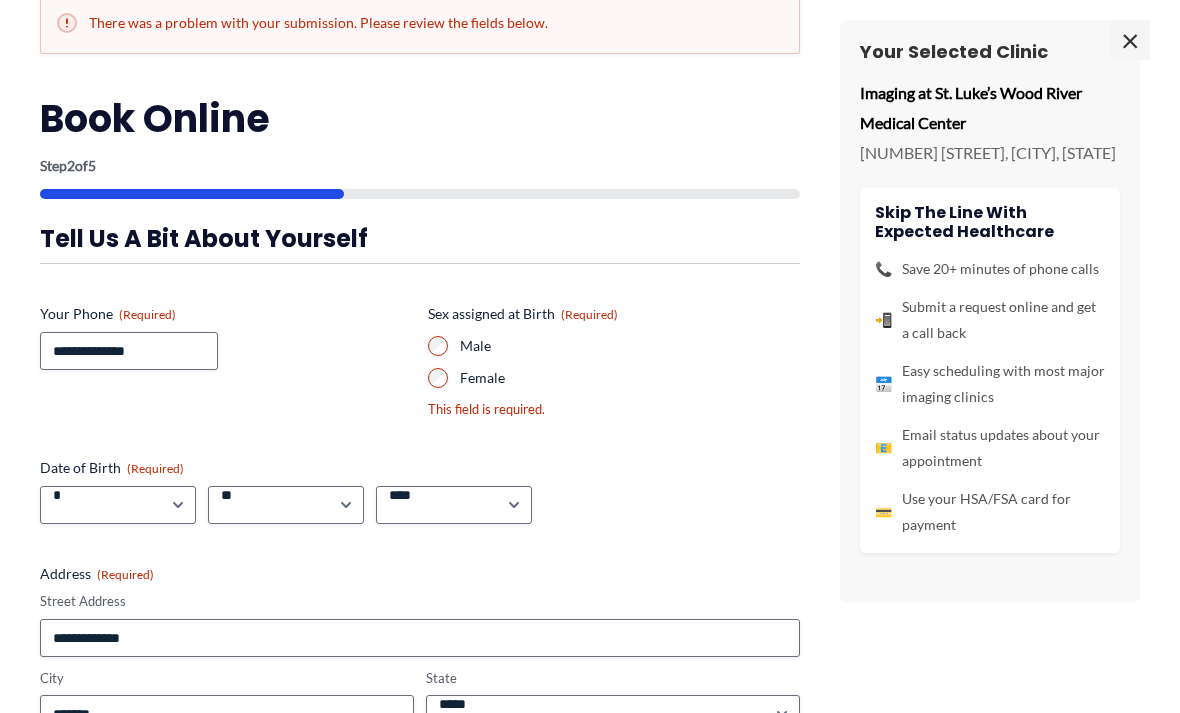 scroll, scrollTop: 1077, scrollLeft: 0, axis: vertical 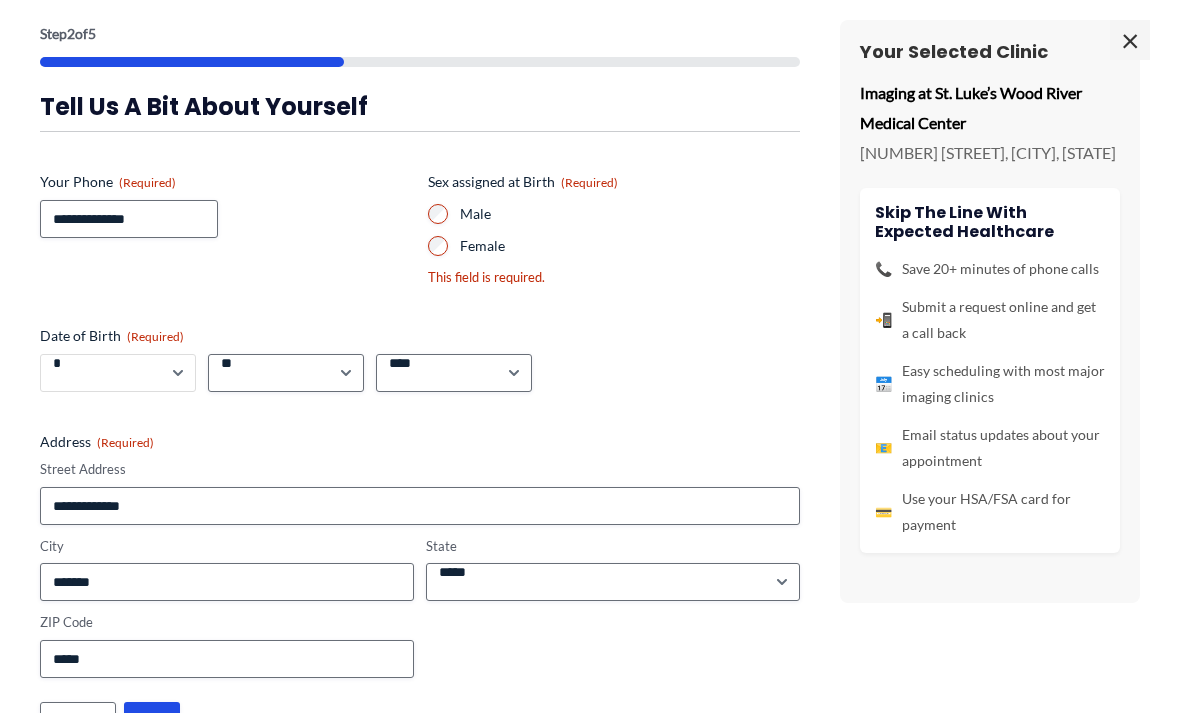 click on "***** * * * * * * * * * ** ** **" at bounding box center [118, 373] 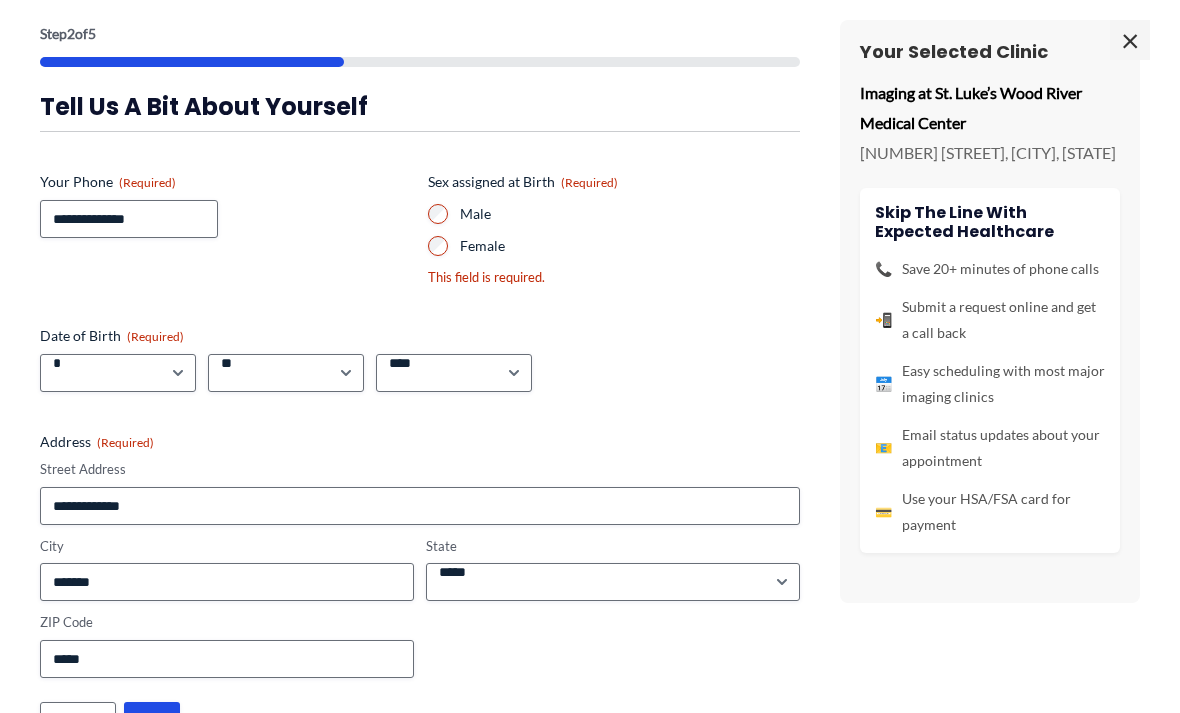 click on "****" at bounding box center [152, 721] 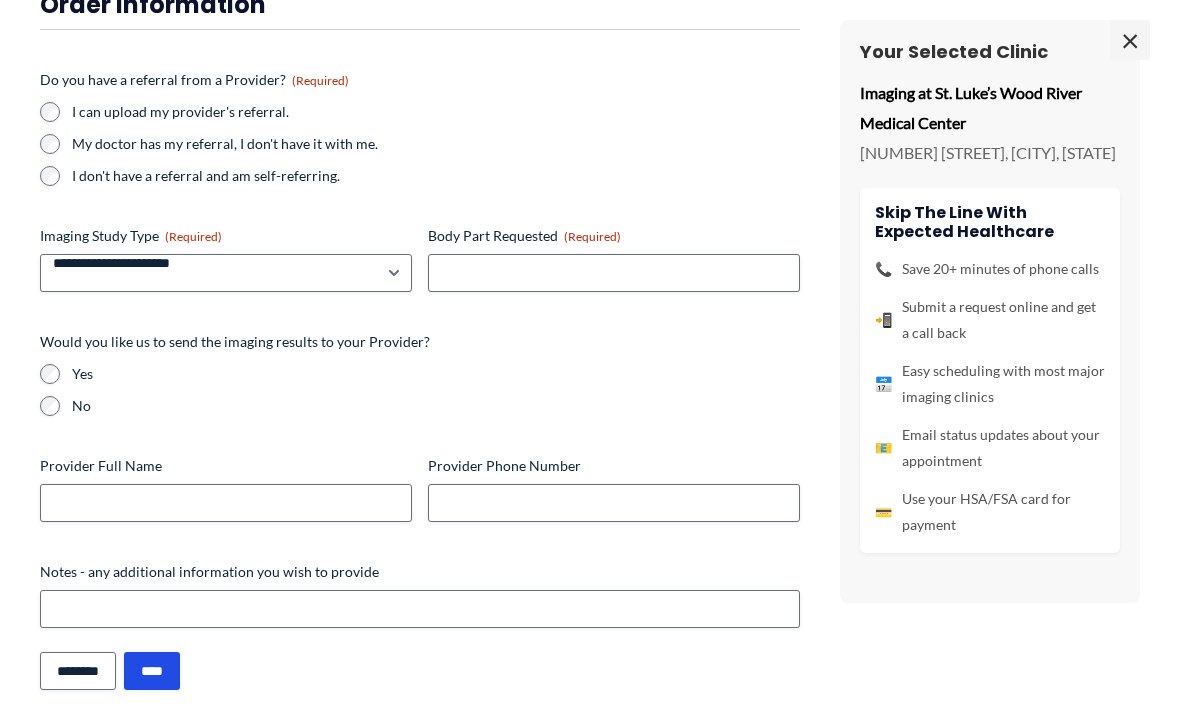 scroll, scrollTop: 1247, scrollLeft: 0, axis: vertical 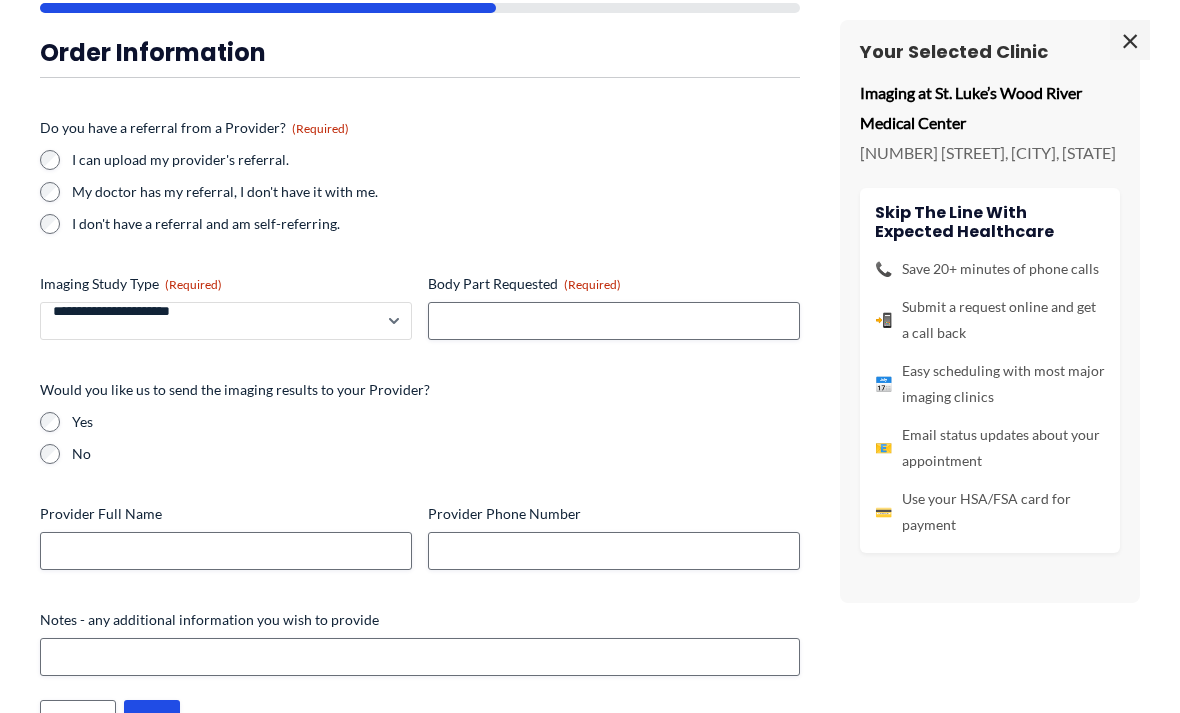 click on "**********" at bounding box center (226, 321) 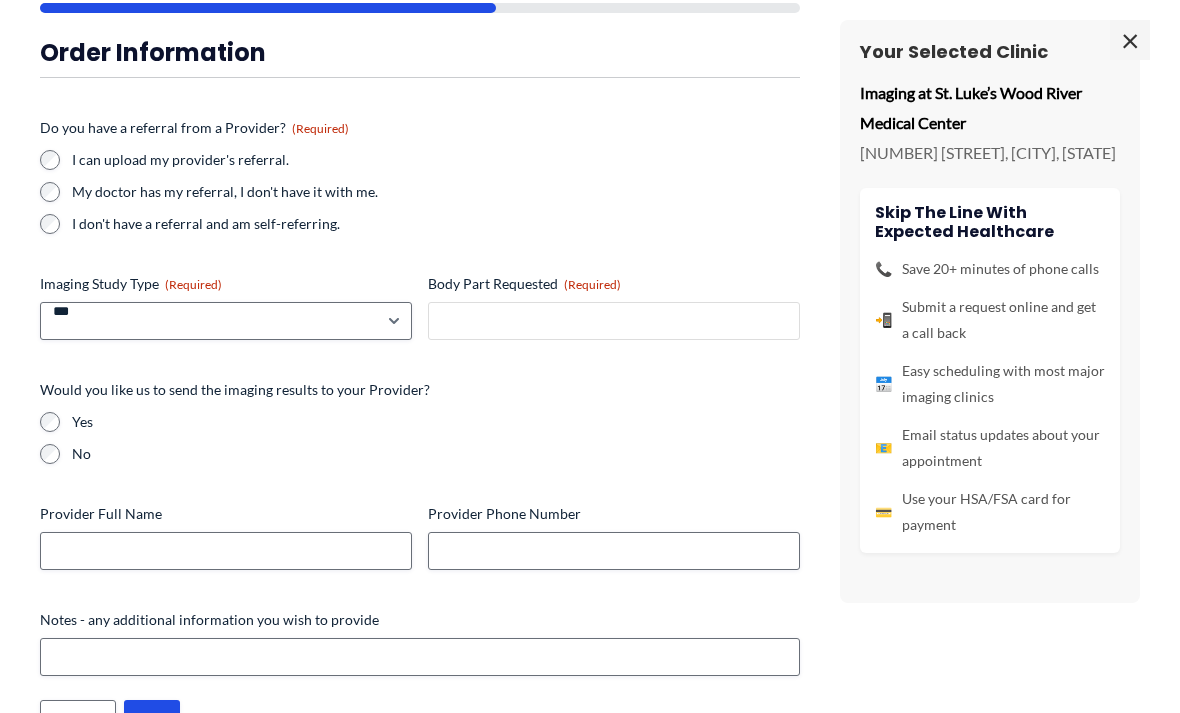 click on "Body Part Requested (Required)" at bounding box center [614, 321] 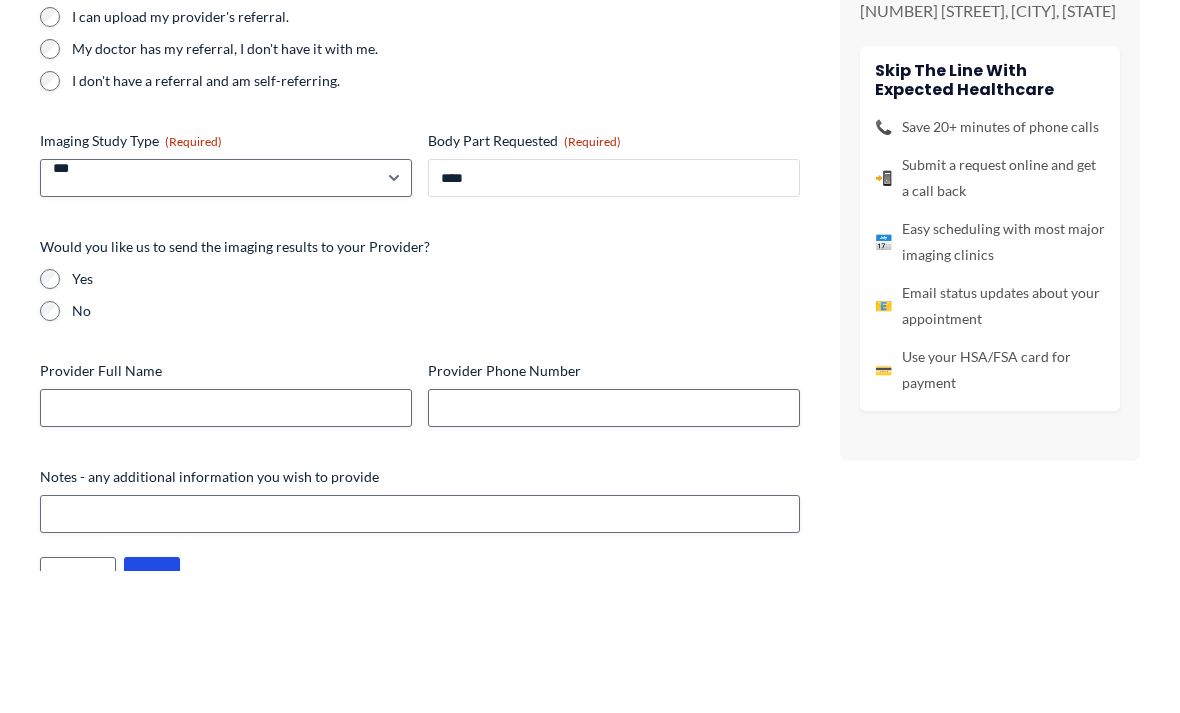 type on "****" 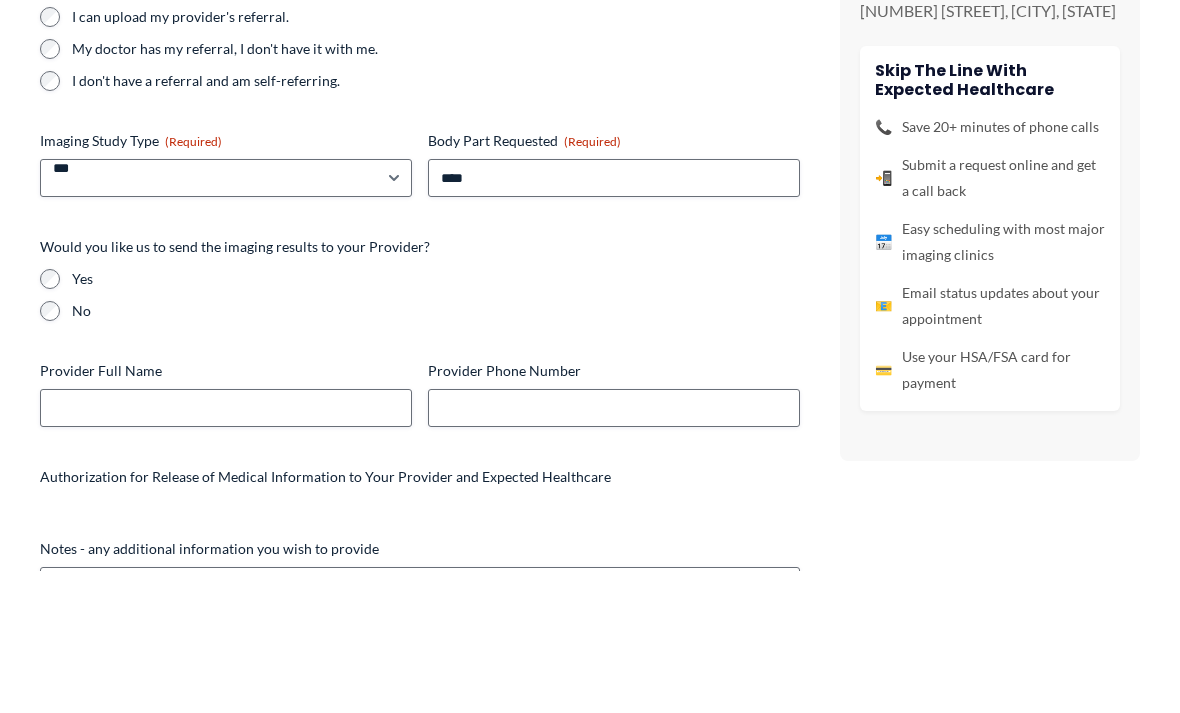 scroll, scrollTop: 1390, scrollLeft: 0, axis: vertical 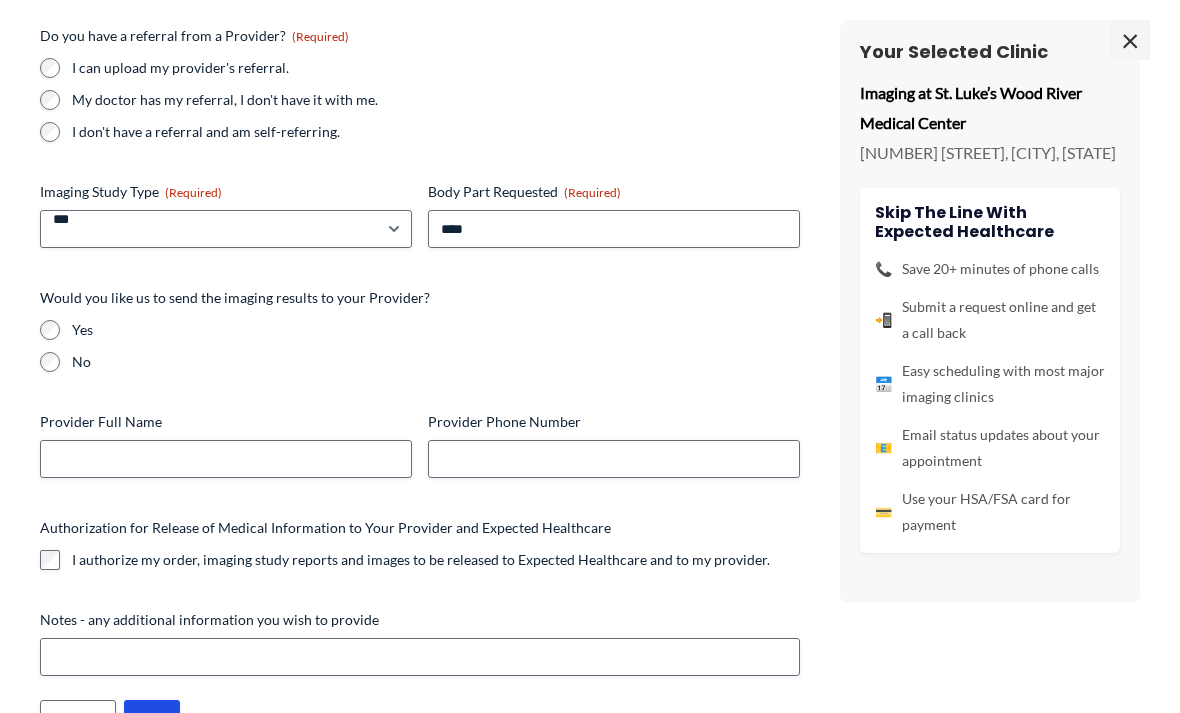 click on "**********" at bounding box center (590, 277) 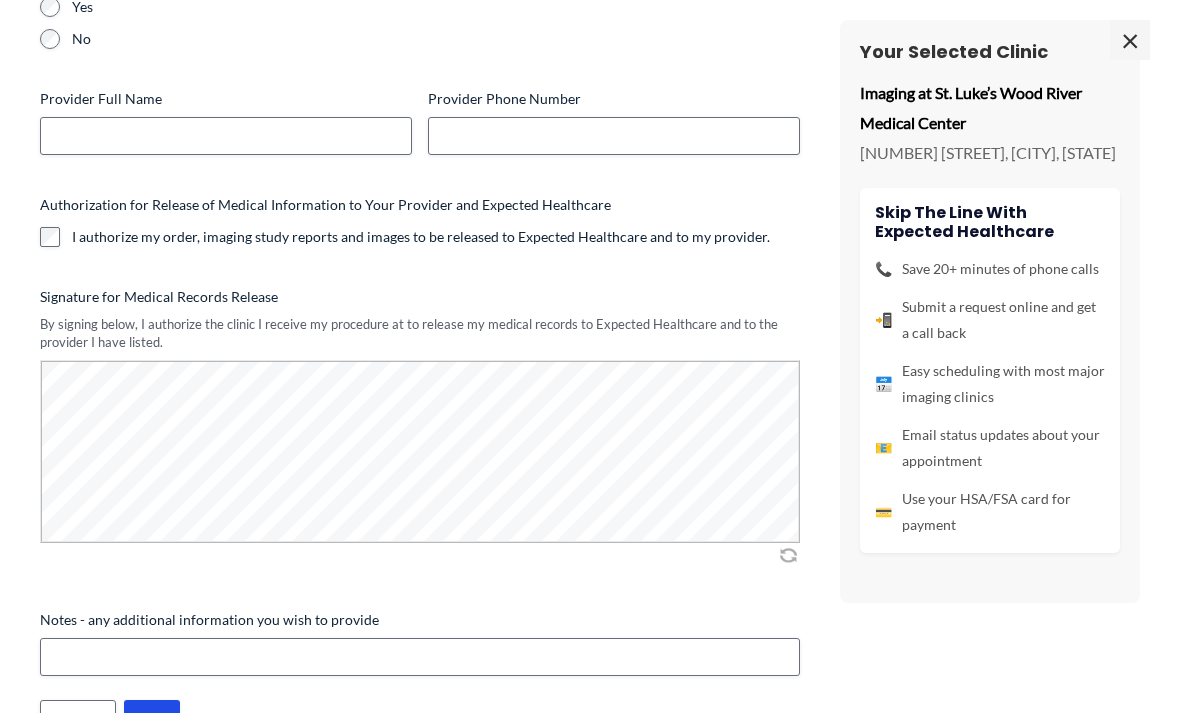 scroll, scrollTop: 566, scrollLeft: 0, axis: vertical 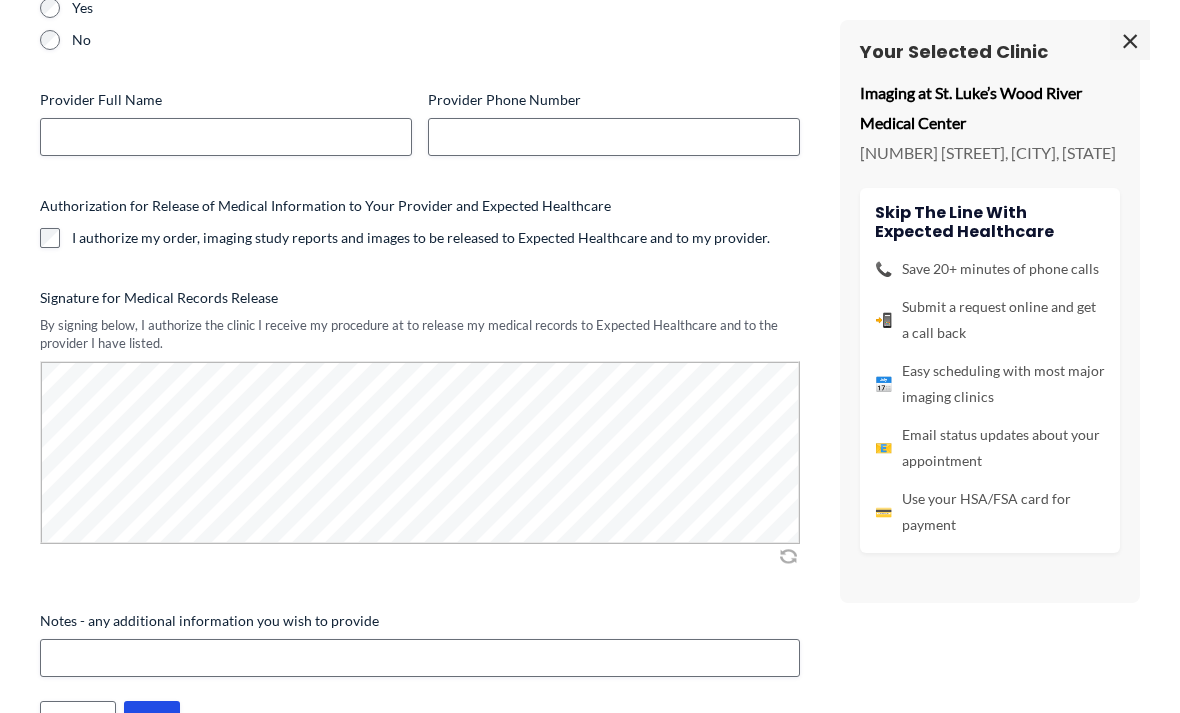 click on "****" at bounding box center [152, 720] 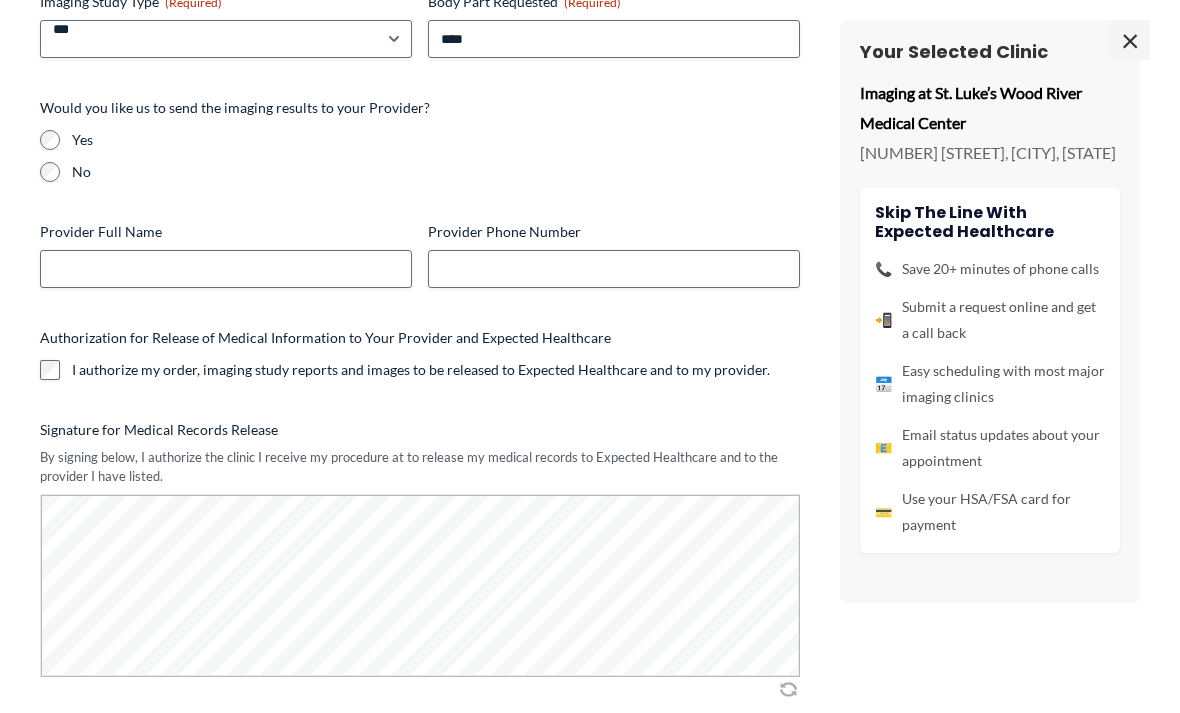 scroll, scrollTop: 1387, scrollLeft: 0, axis: vertical 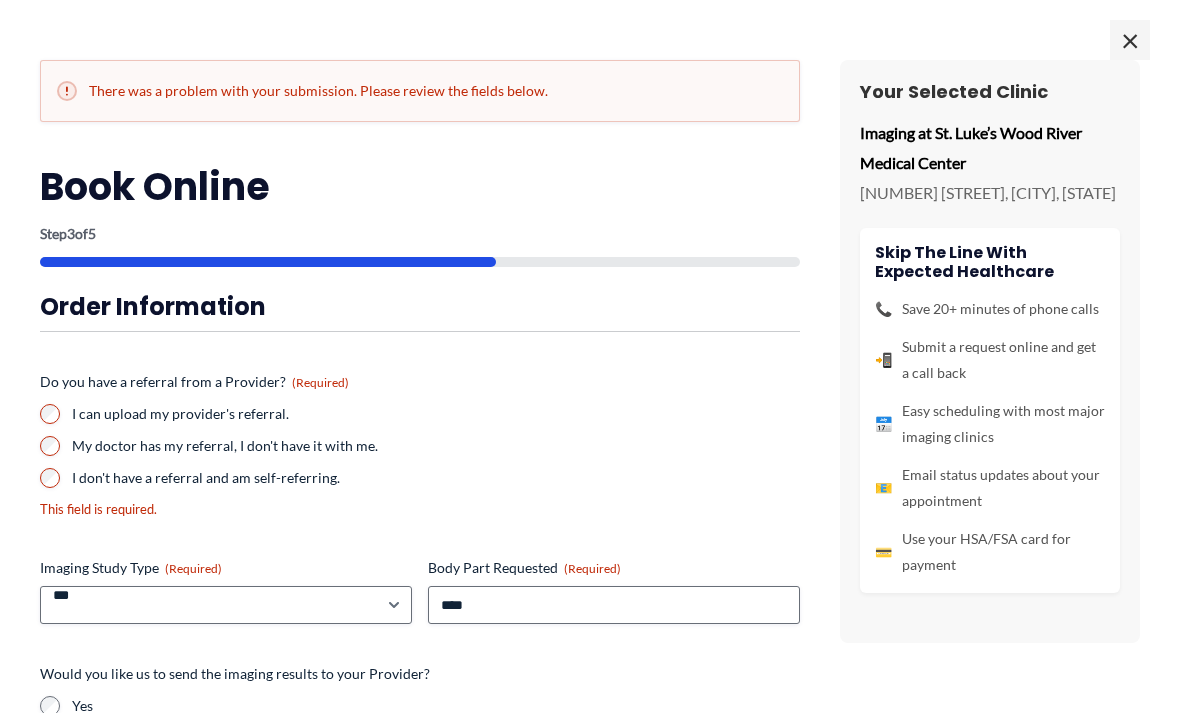click on "I don't have a referral and am self-referring." at bounding box center (420, 478) 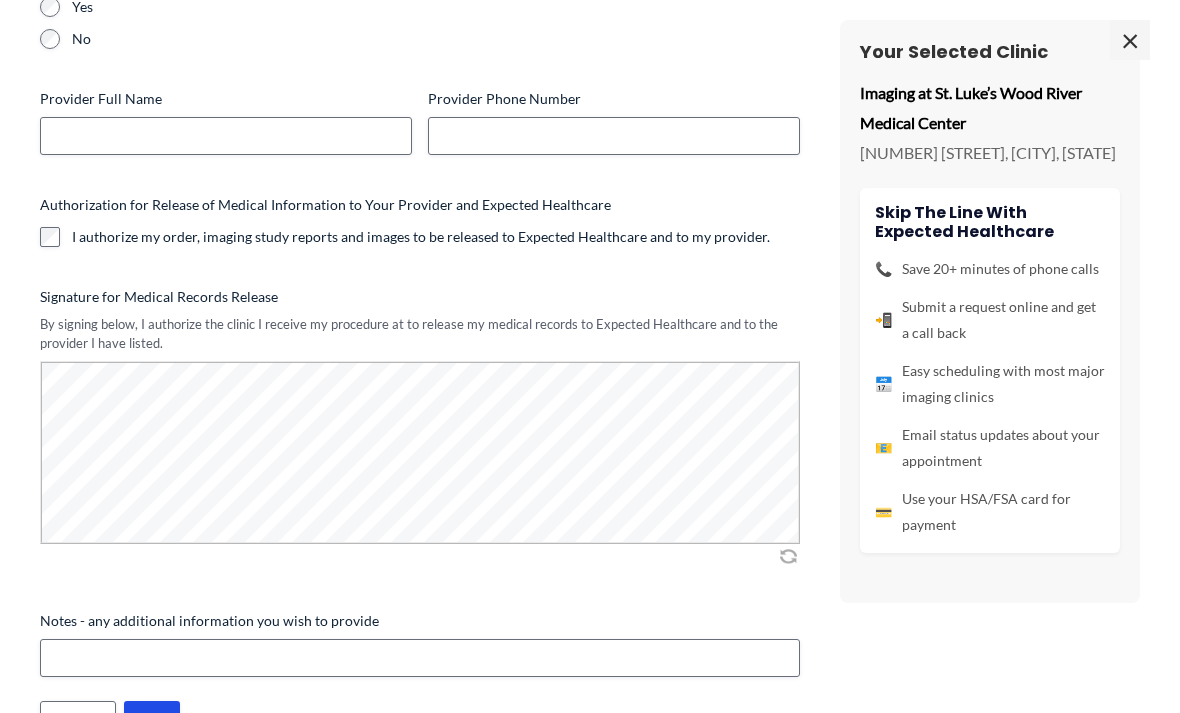 scroll, scrollTop: 698, scrollLeft: 0, axis: vertical 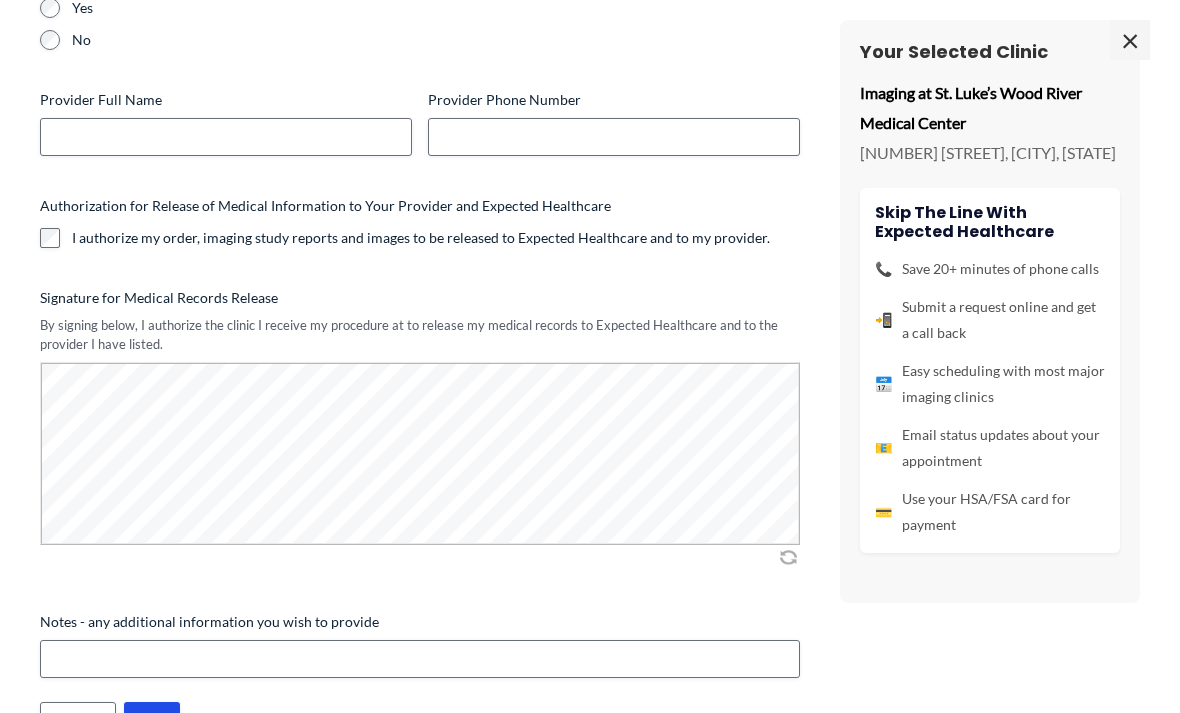 click on "****" at bounding box center [152, 721] 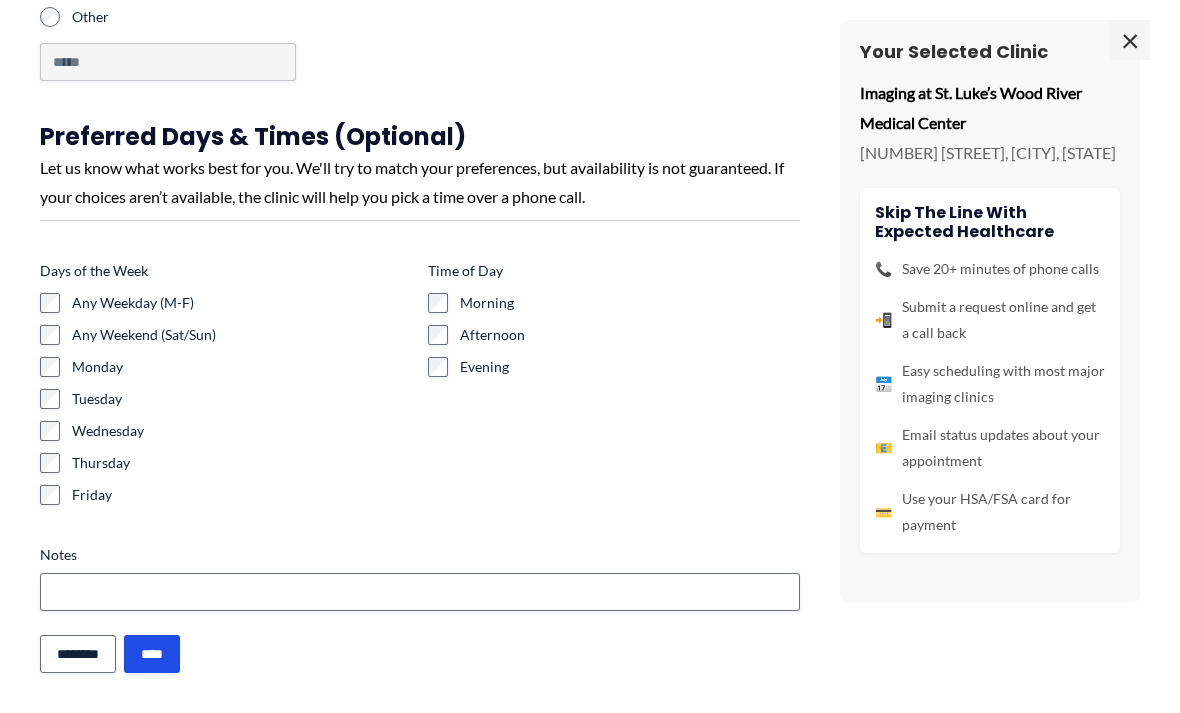 scroll, scrollTop: 1136, scrollLeft: 0, axis: vertical 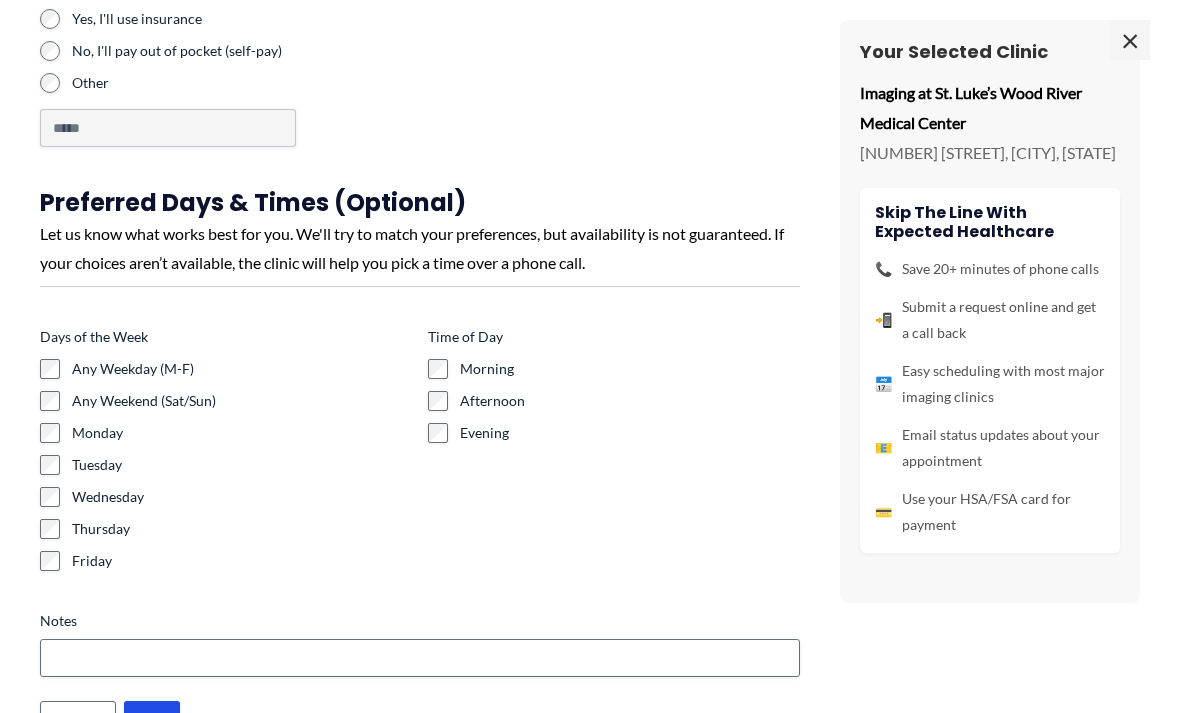 click on "****" at bounding box center [152, 720] 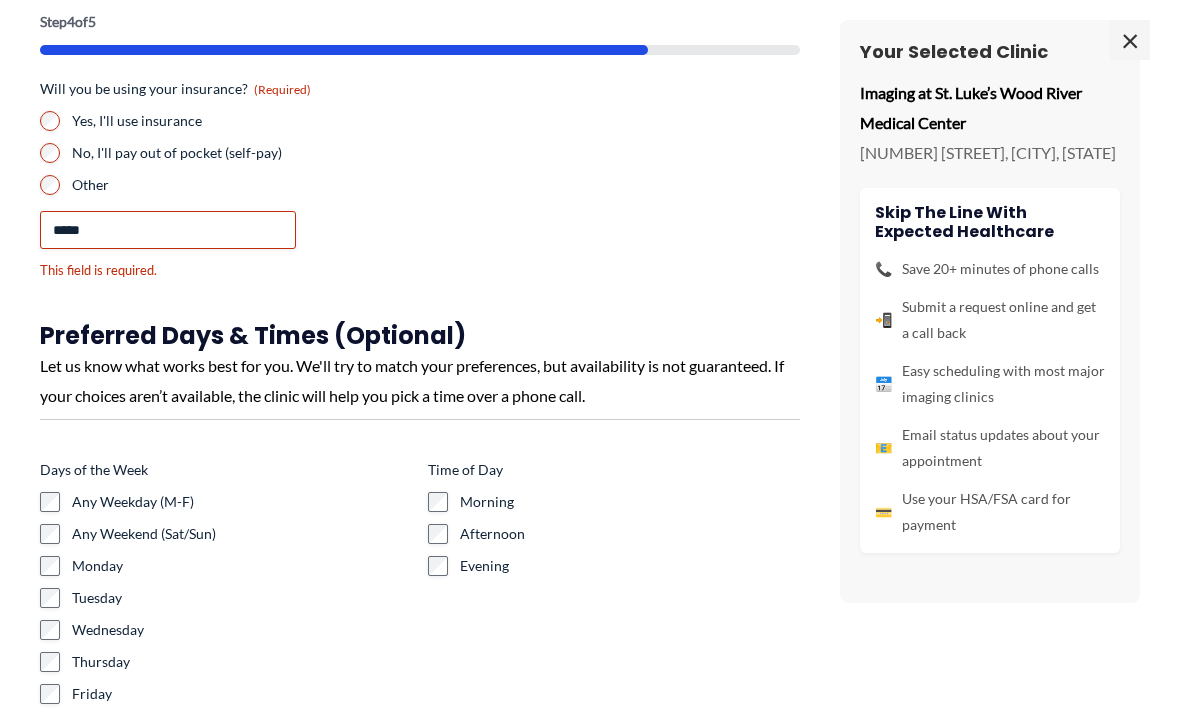 scroll, scrollTop: 0, scrollLeft: 0, axis: both 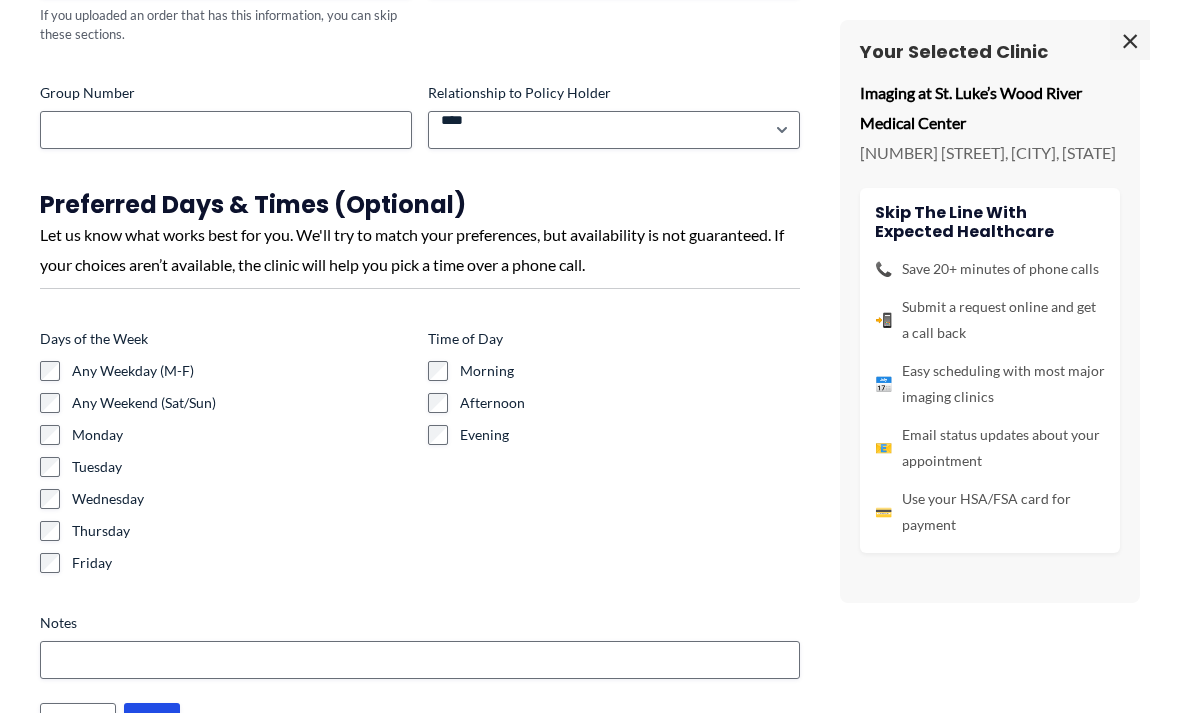 click on "****" at bounding box center (152, 722) 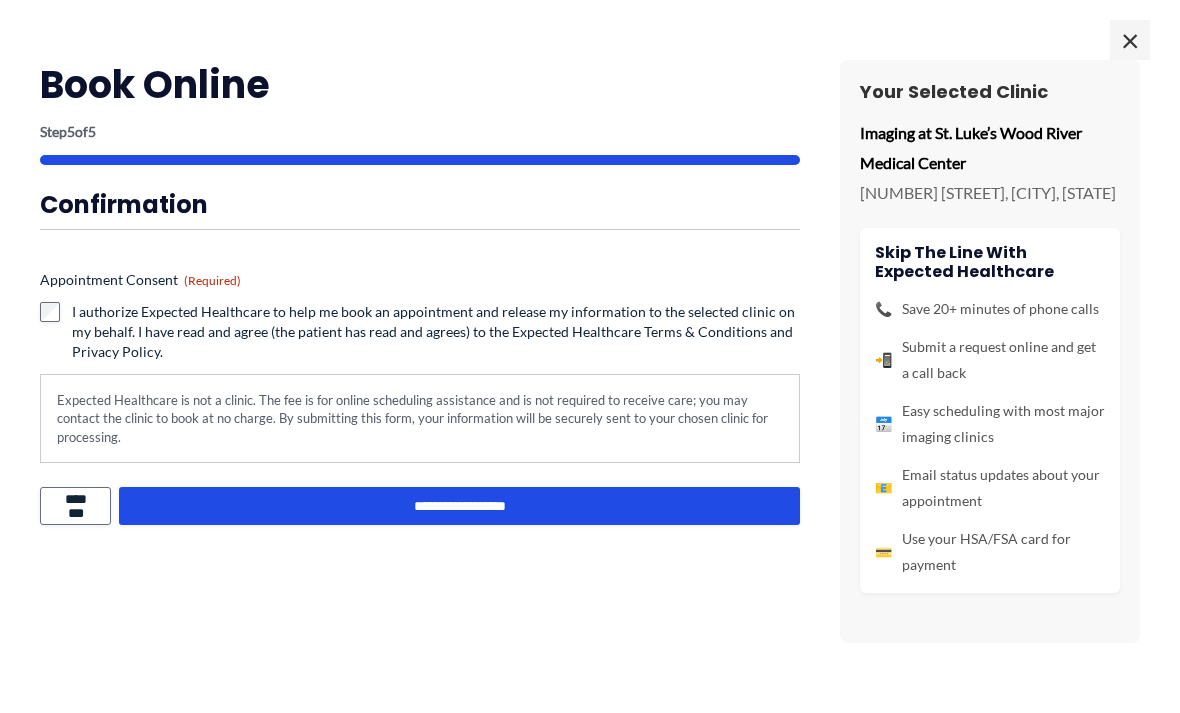 scroll, scrollTop: 818, scrollLeft: 0, axis: vertical 